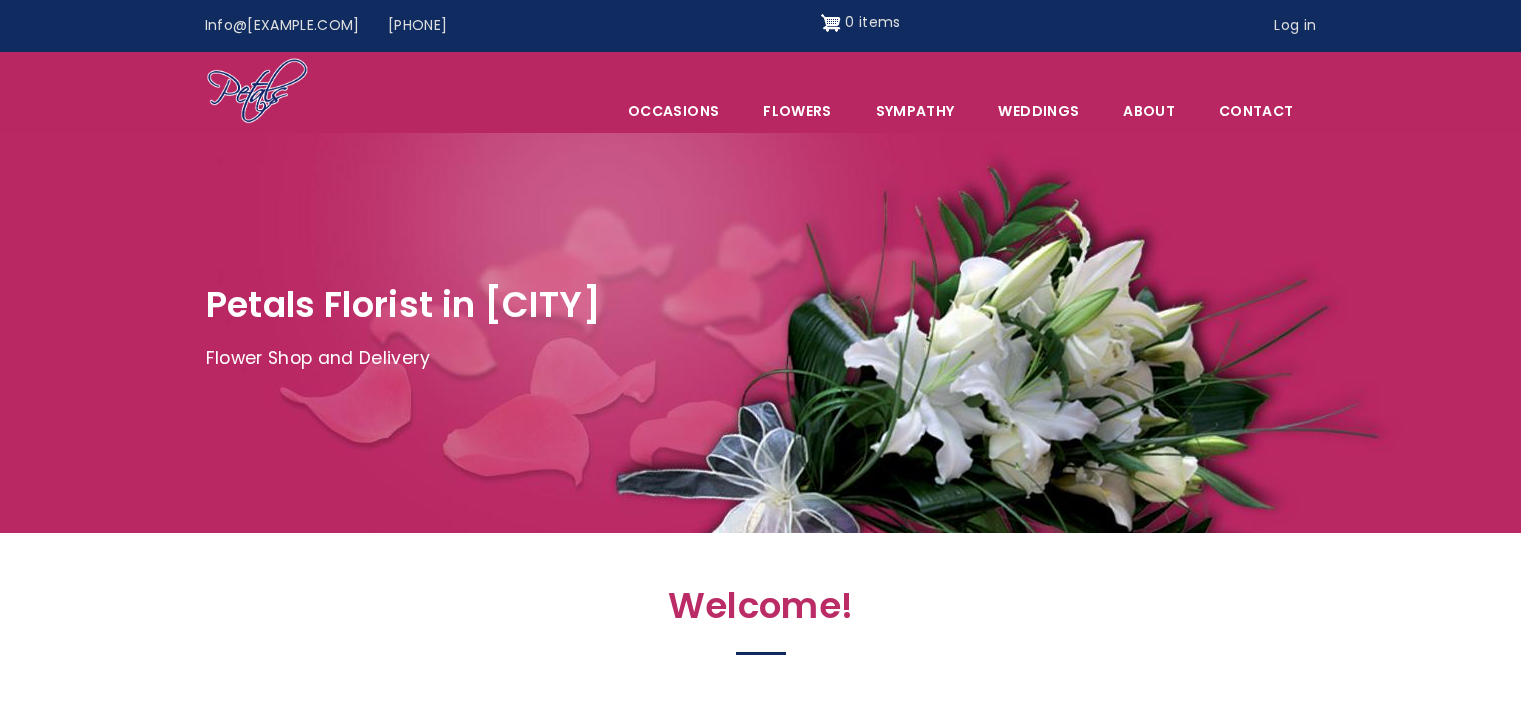 scroll, scrollTop: 0, scrollLeft: 0, axis: both 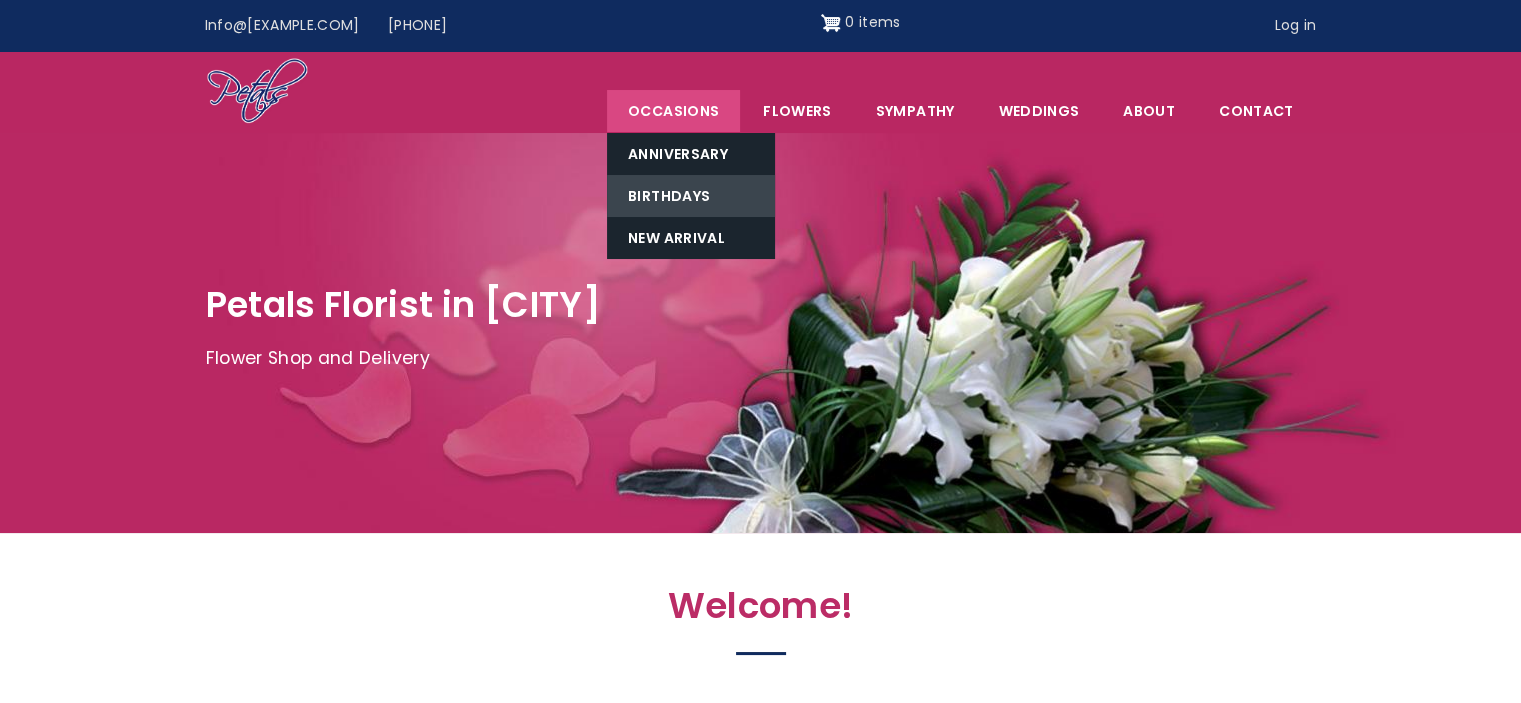 click on "Birthdays" at bounding box center (691, 196) 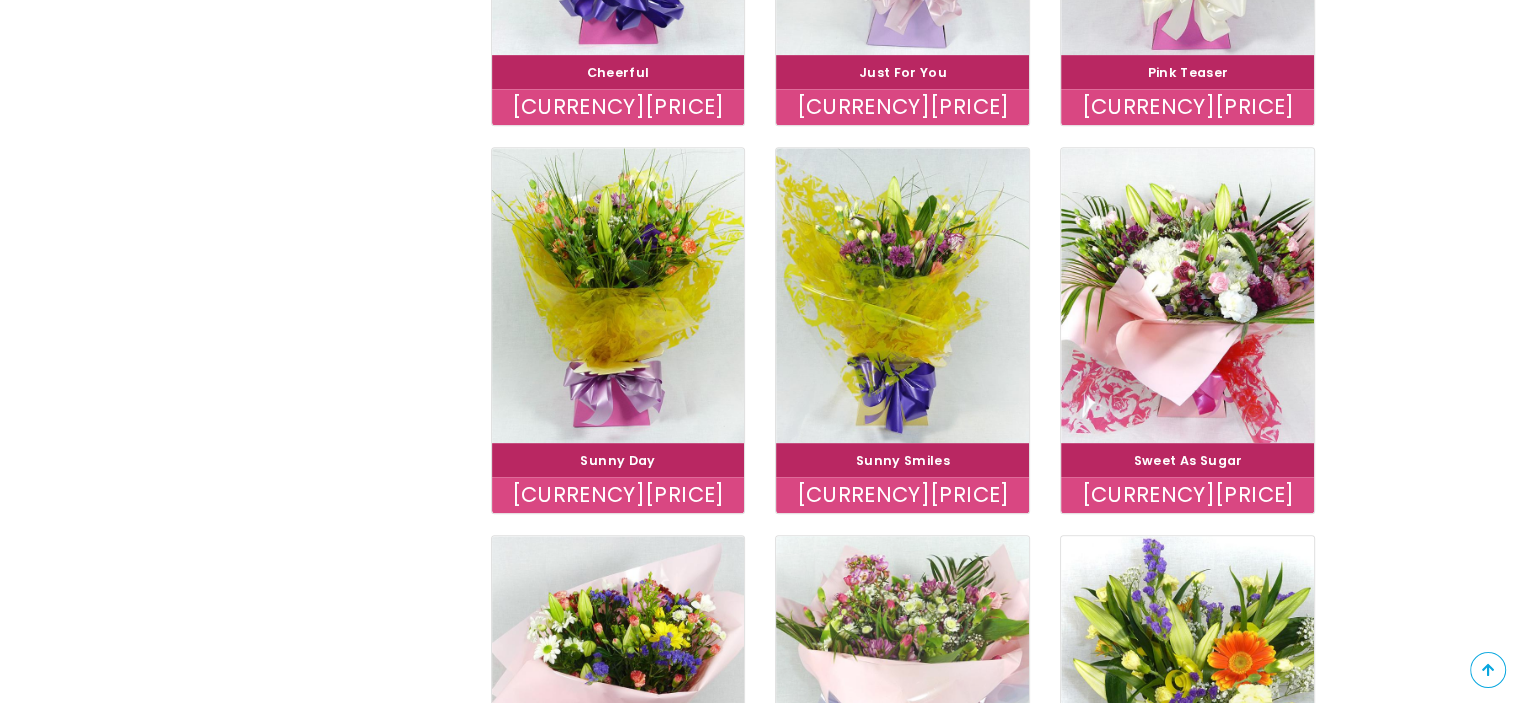scroll, scrollTop: 1200, scrollLeft: 0, axis: vertical 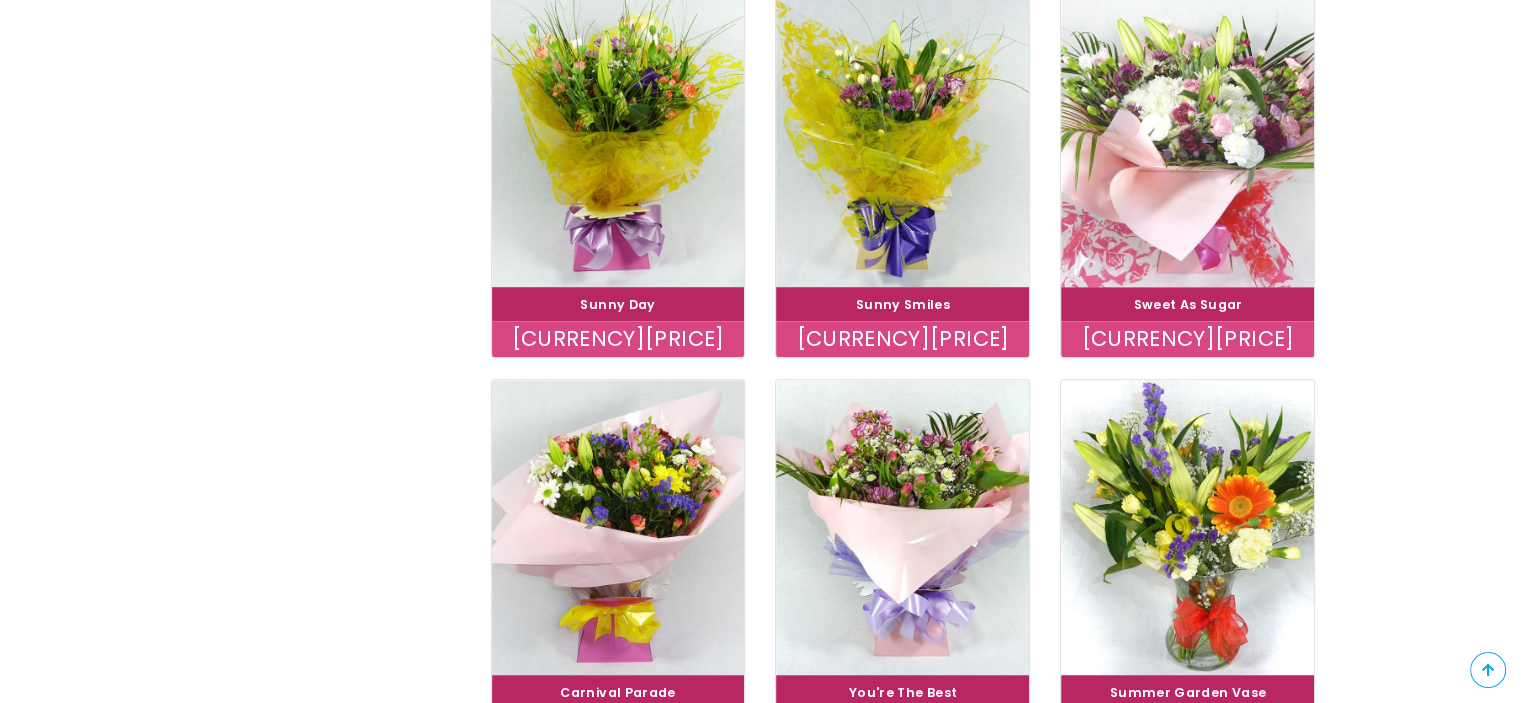 click at bounding box center (1188, 139) 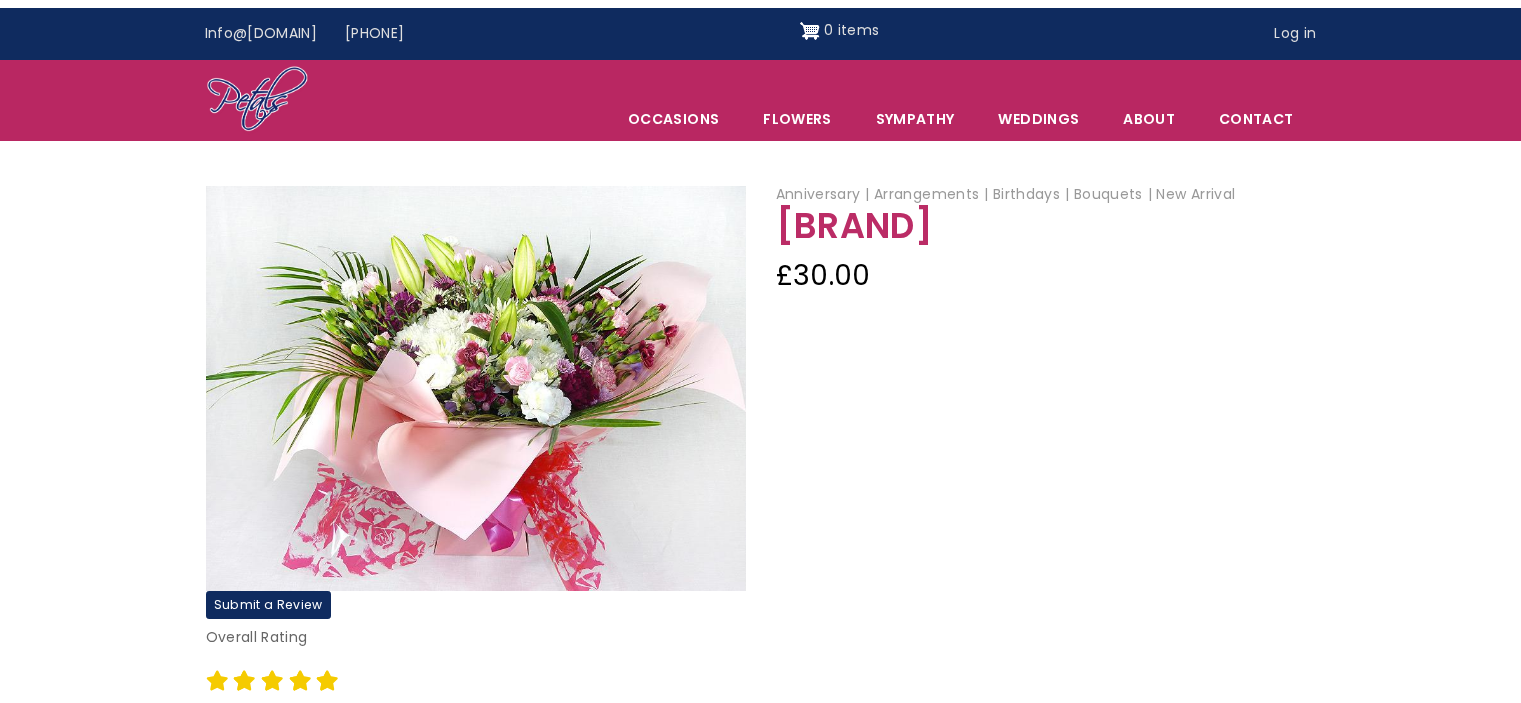 scroll, scrollTop: 0, scrollLeft: 0, axis: both 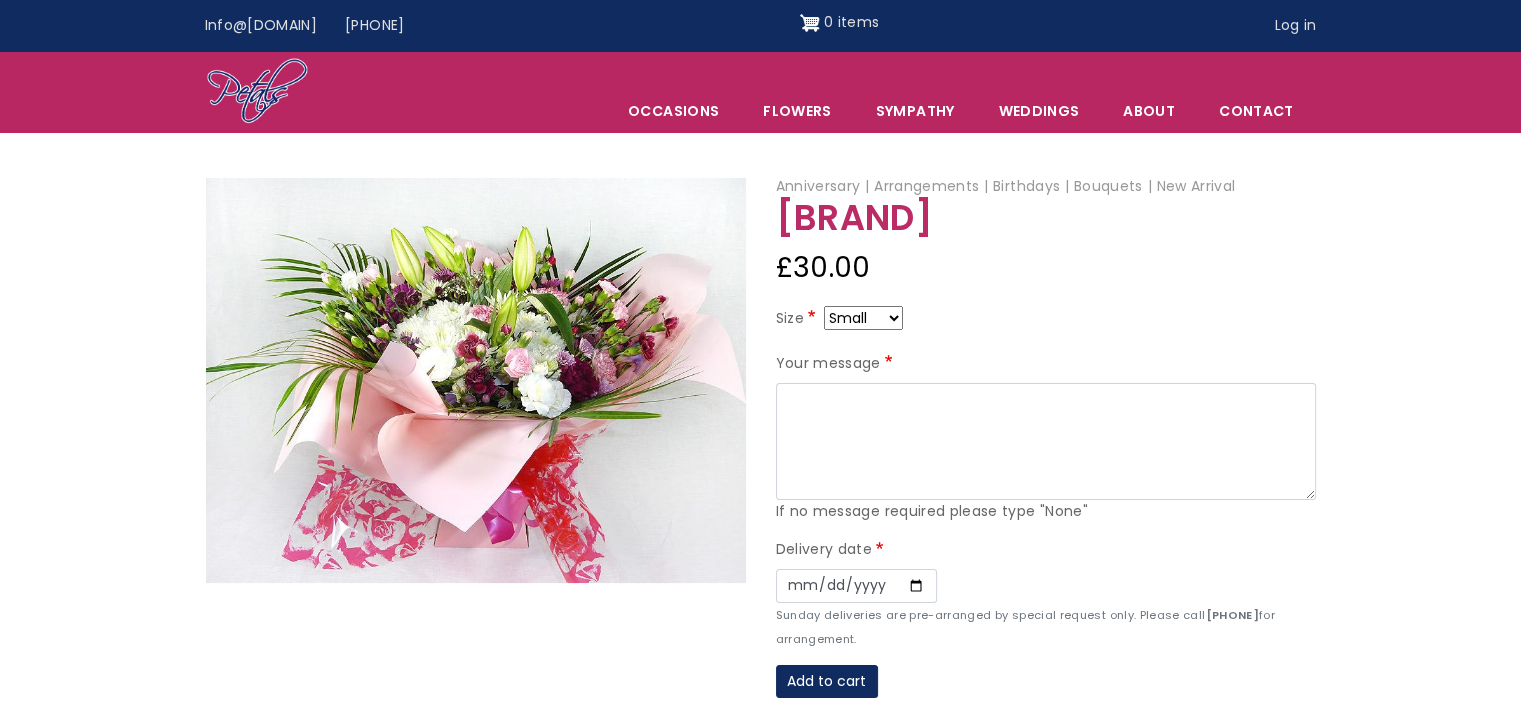 click on "Small Medium Large" at bounding box center [863, 318] 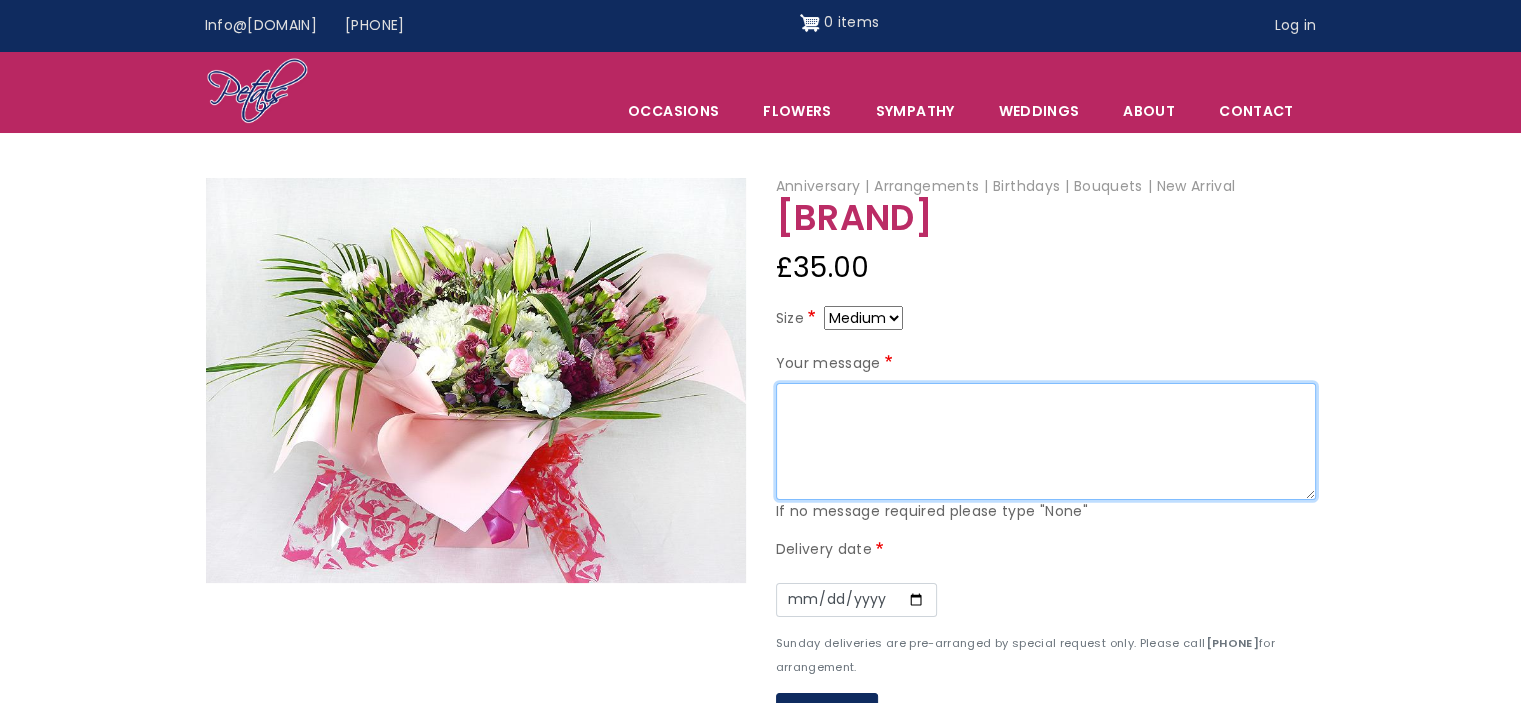 click on "Your message" at bounding box center [1046, 442] 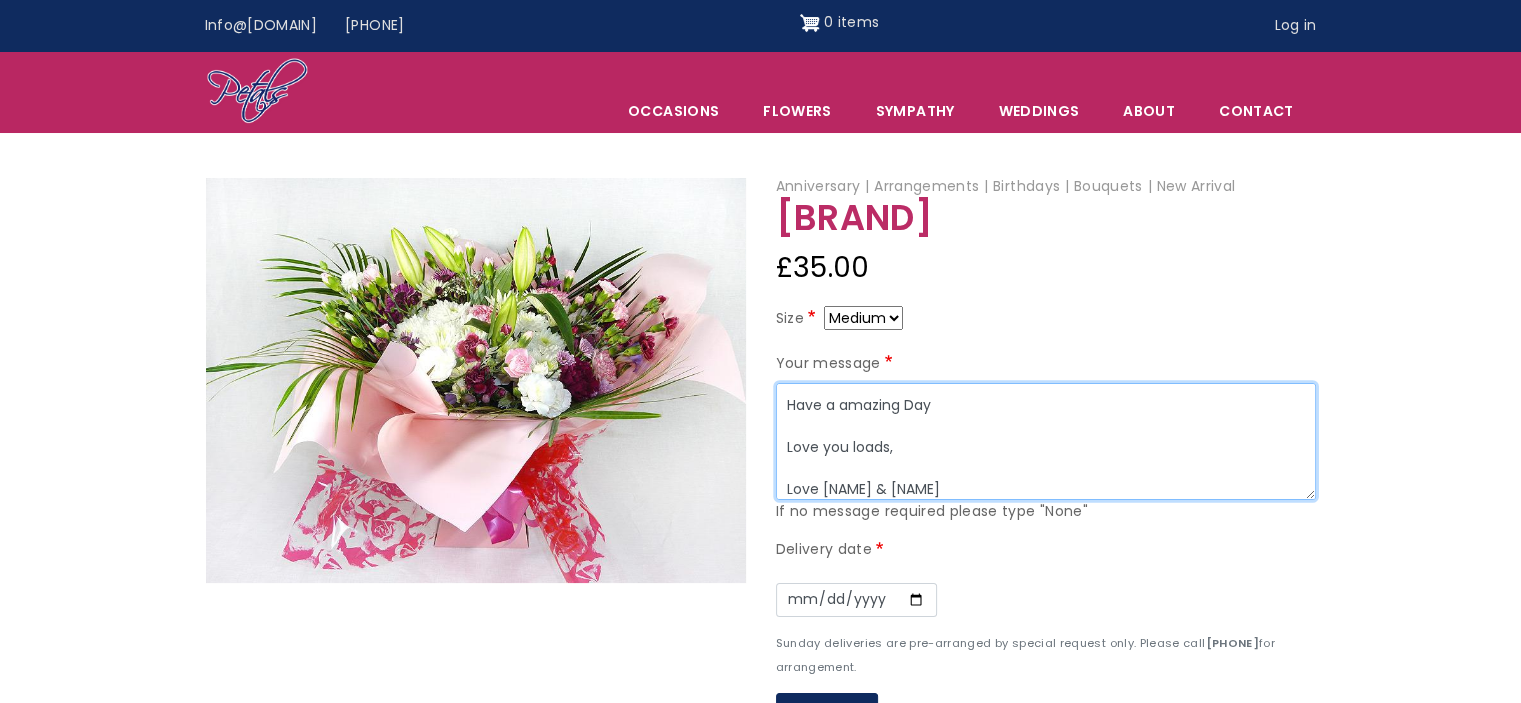 scroll, scrollTop: 56, scrollLeft: 0, axis: vertical 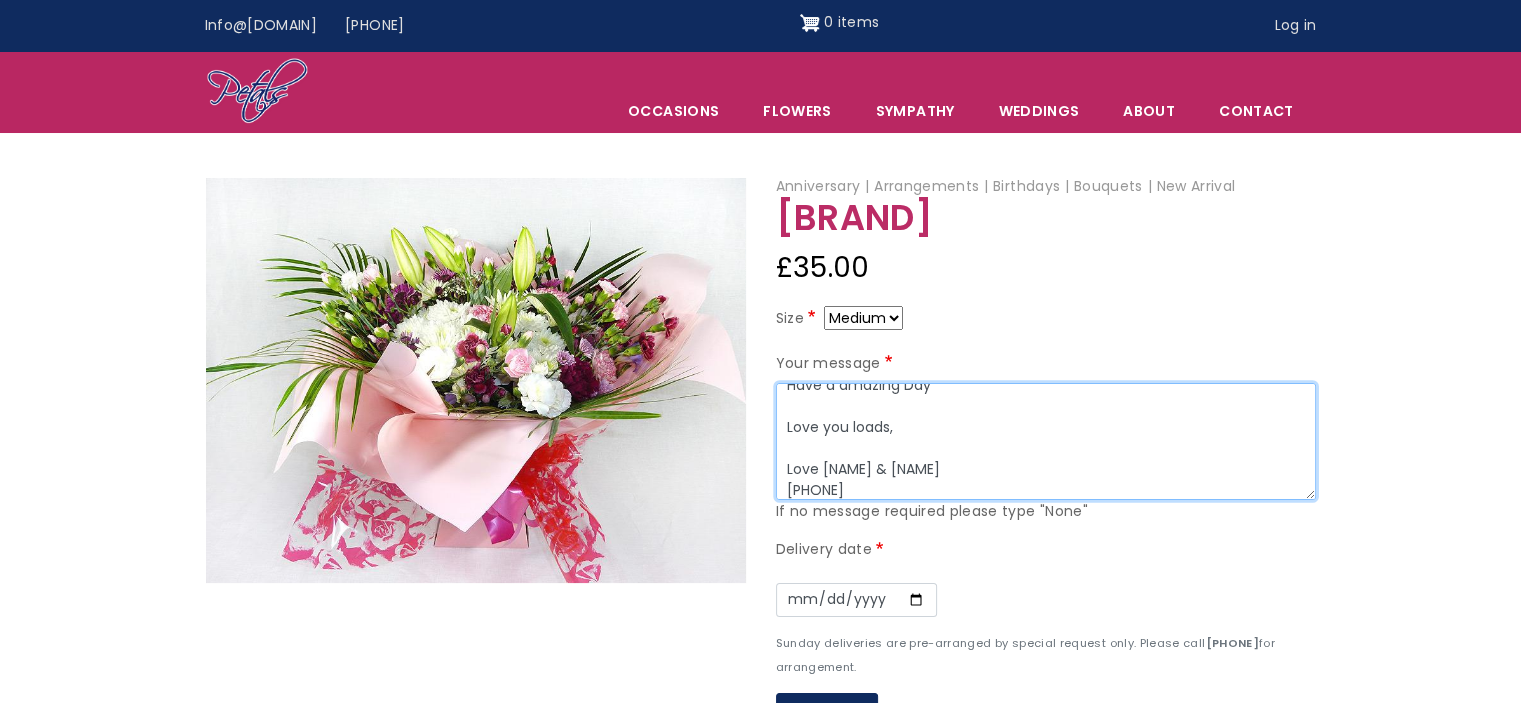 type on "Happy Birthday Sylvia
Have a amazing Day
Love you loads,
Love Gary & Lena
xxxxxxxxxxxxxx" 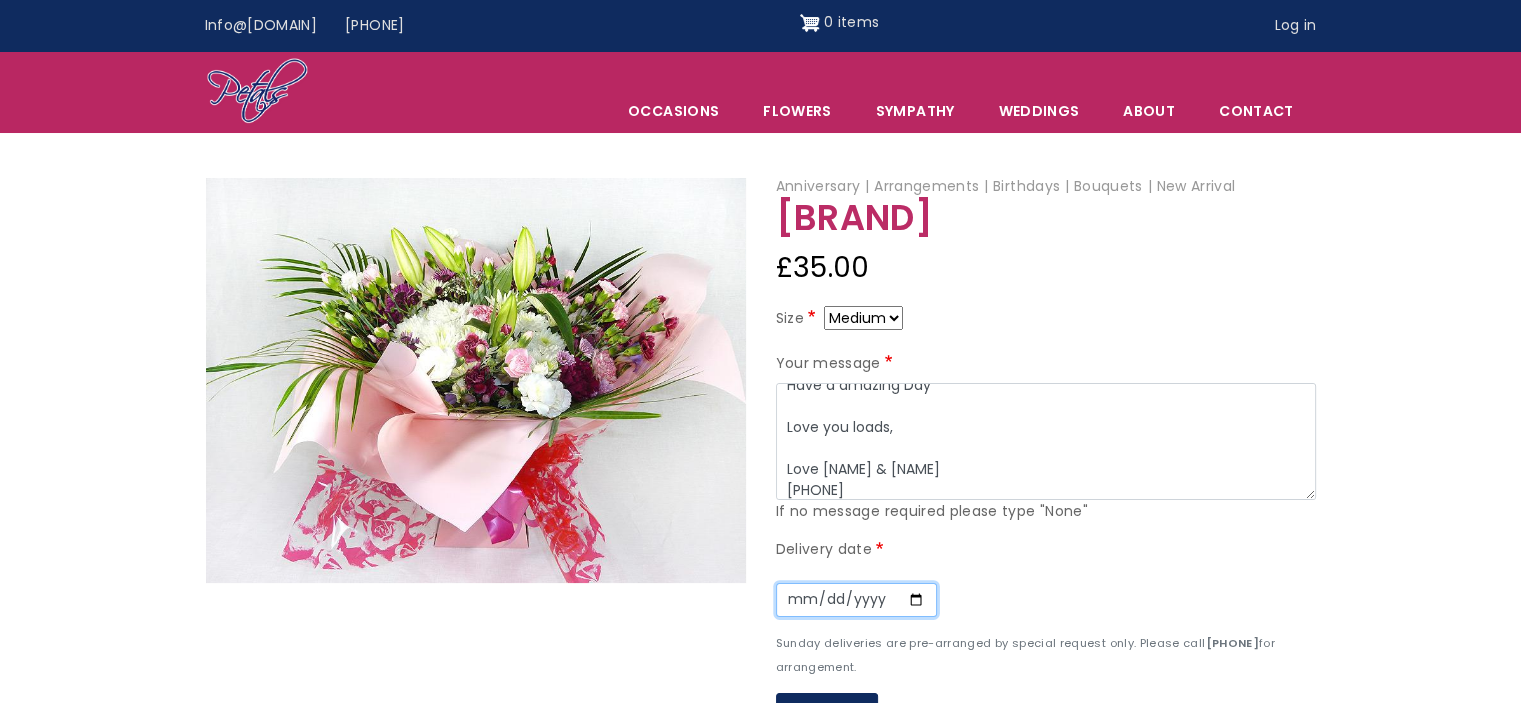 click on "Date" at bounding box center [856, 600] 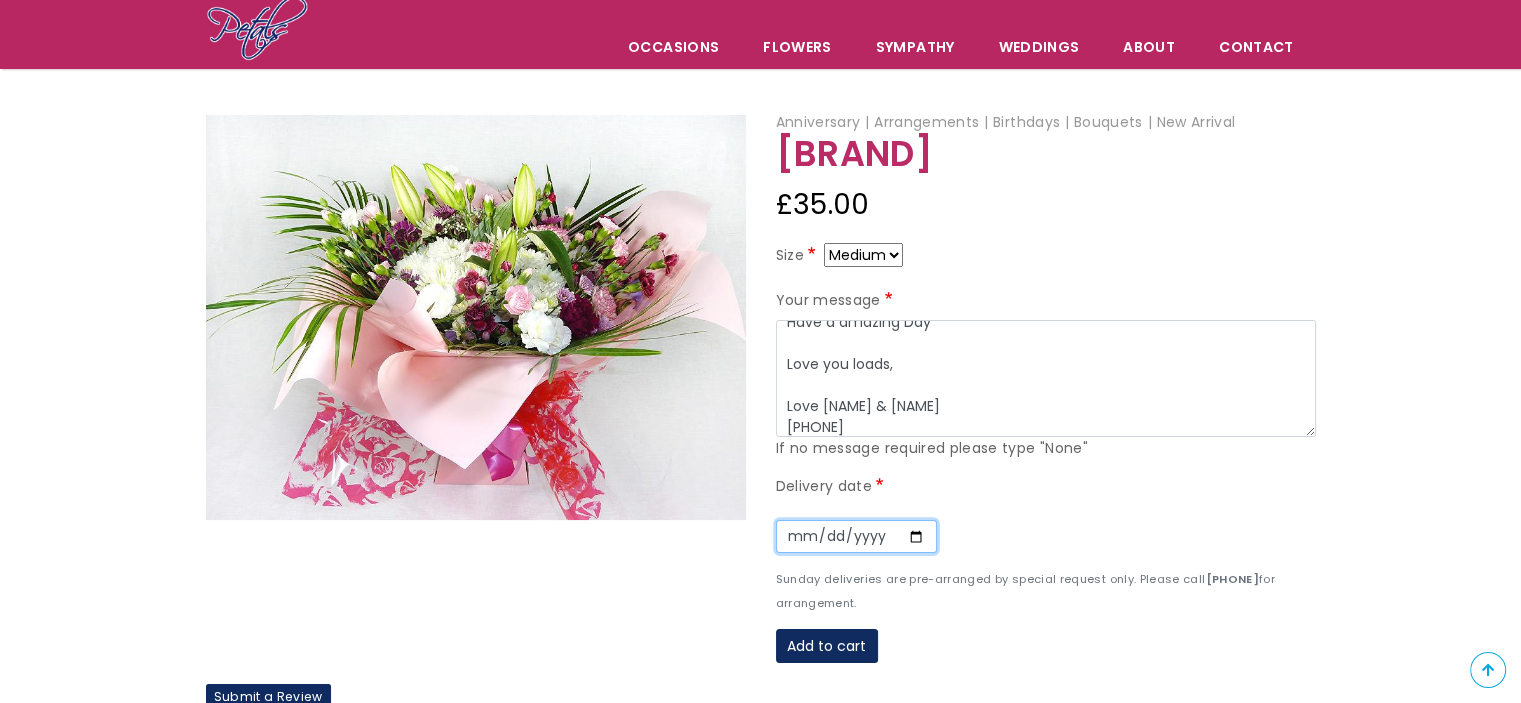 scroll, scrollTop: 200, scrollLeft: 0, axis: vertical 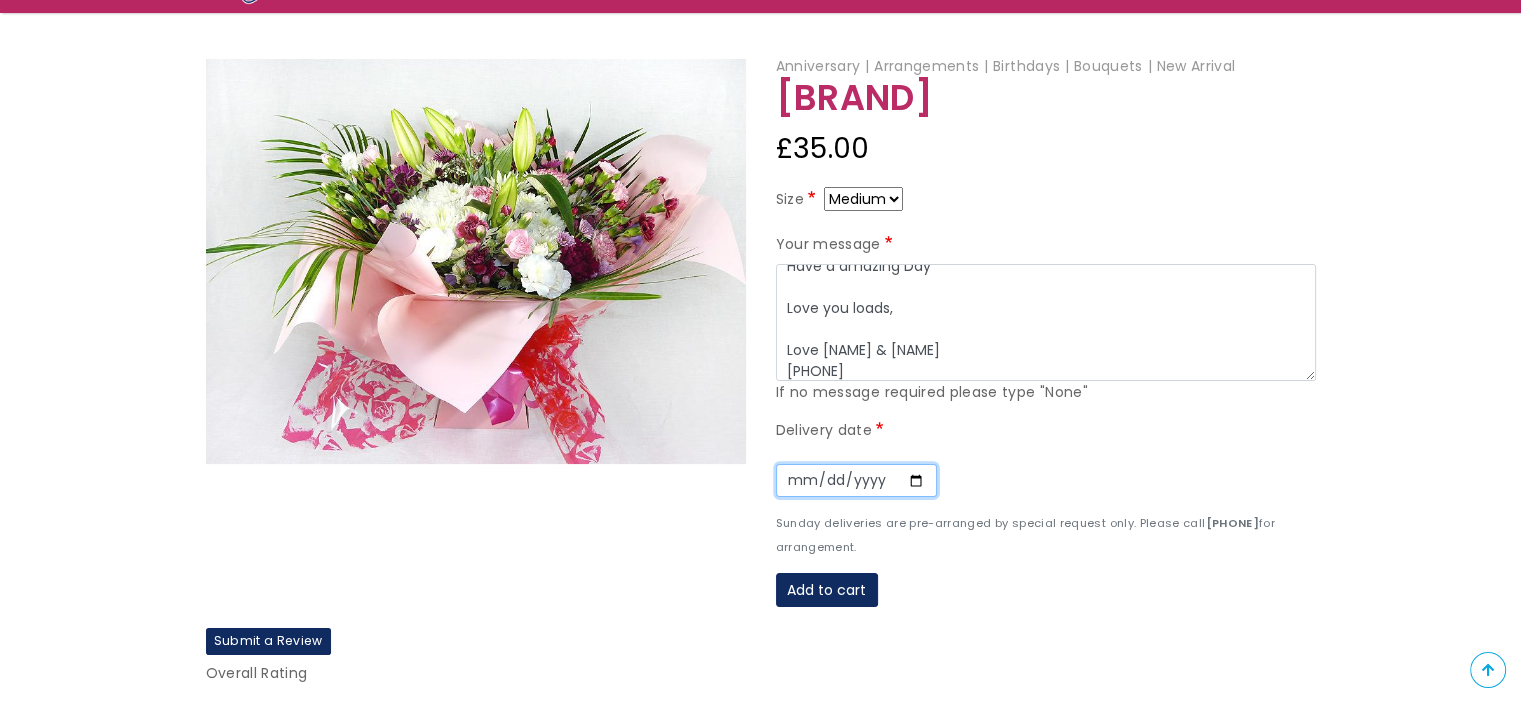 click on "0025-08-04" at bounding box center (856, 481) 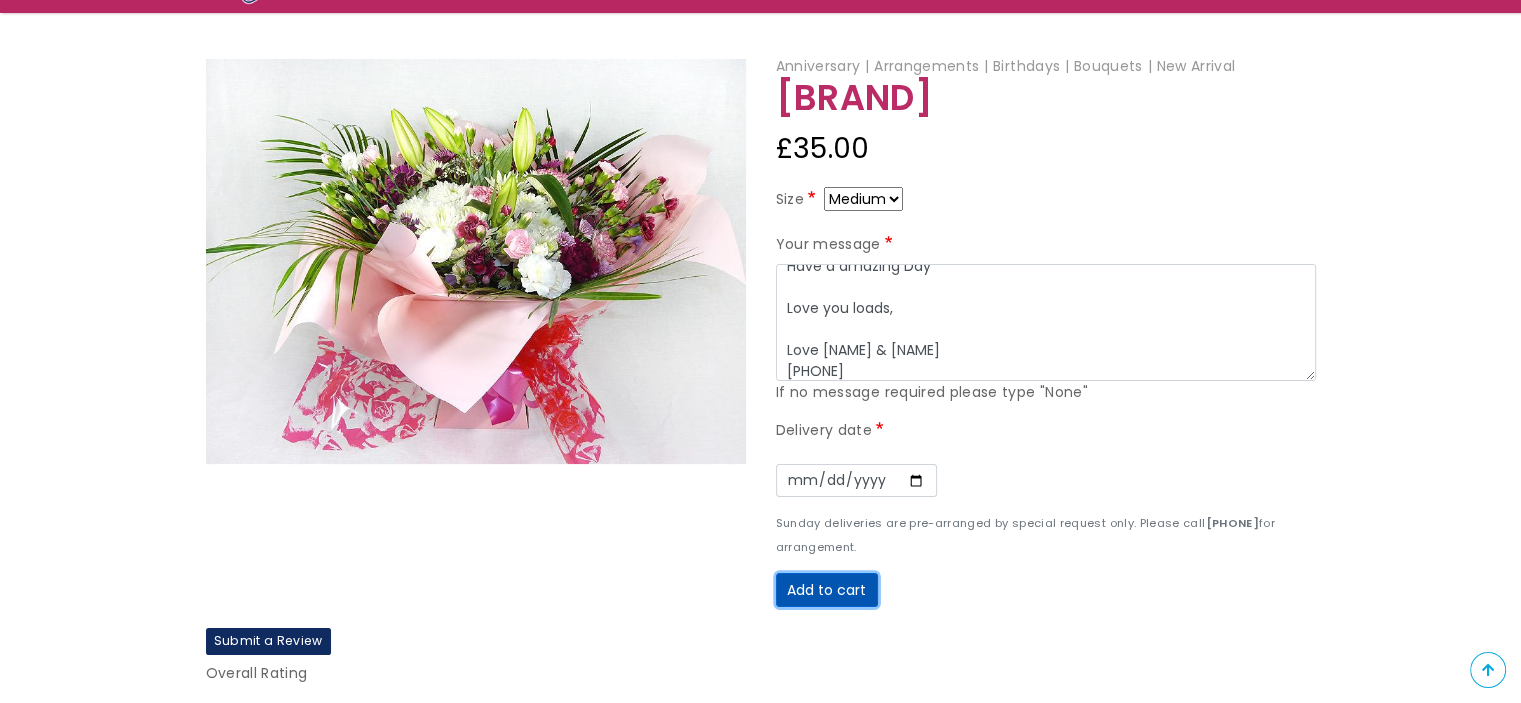click on "Add to cart" at bounding box center [827, 590] 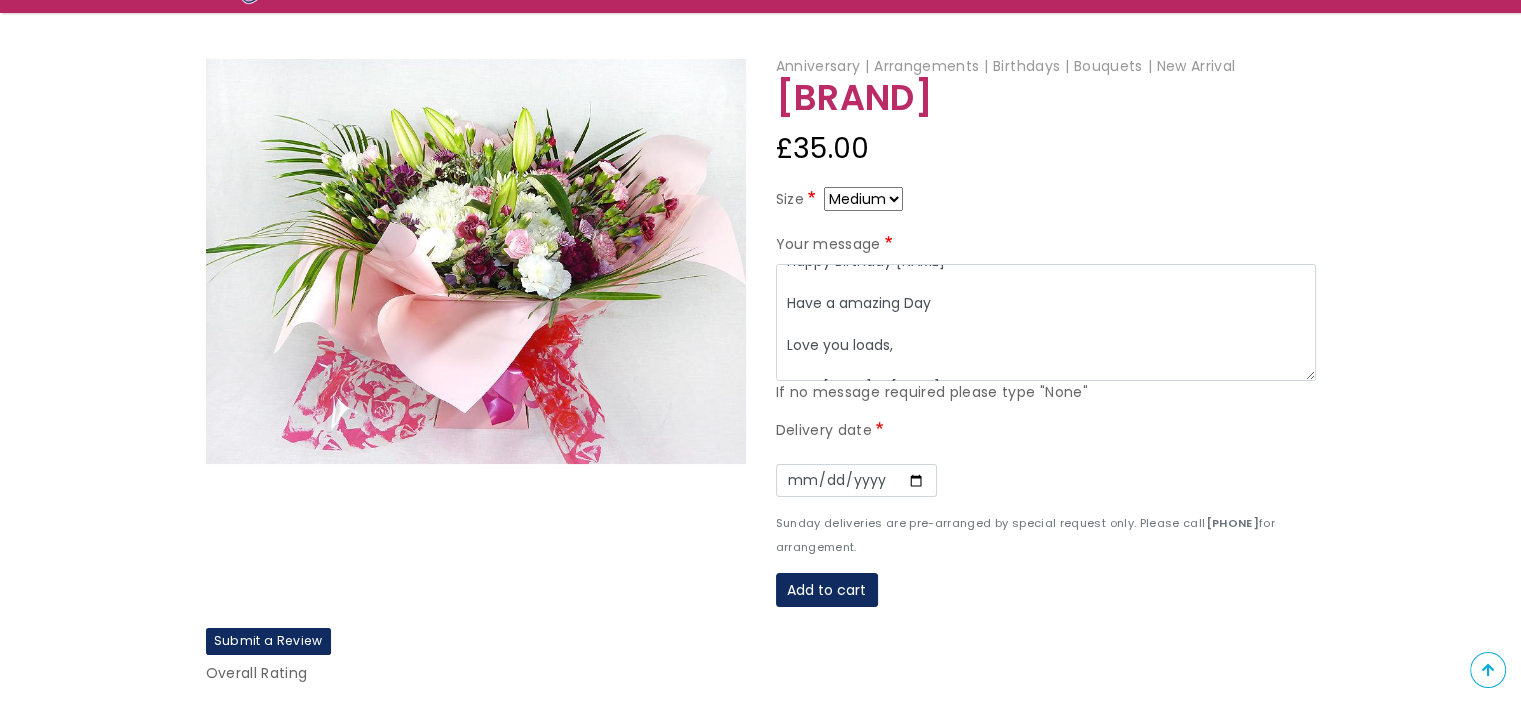 scroll, scrollTop: 0, scrollLeft: 0, axis: both 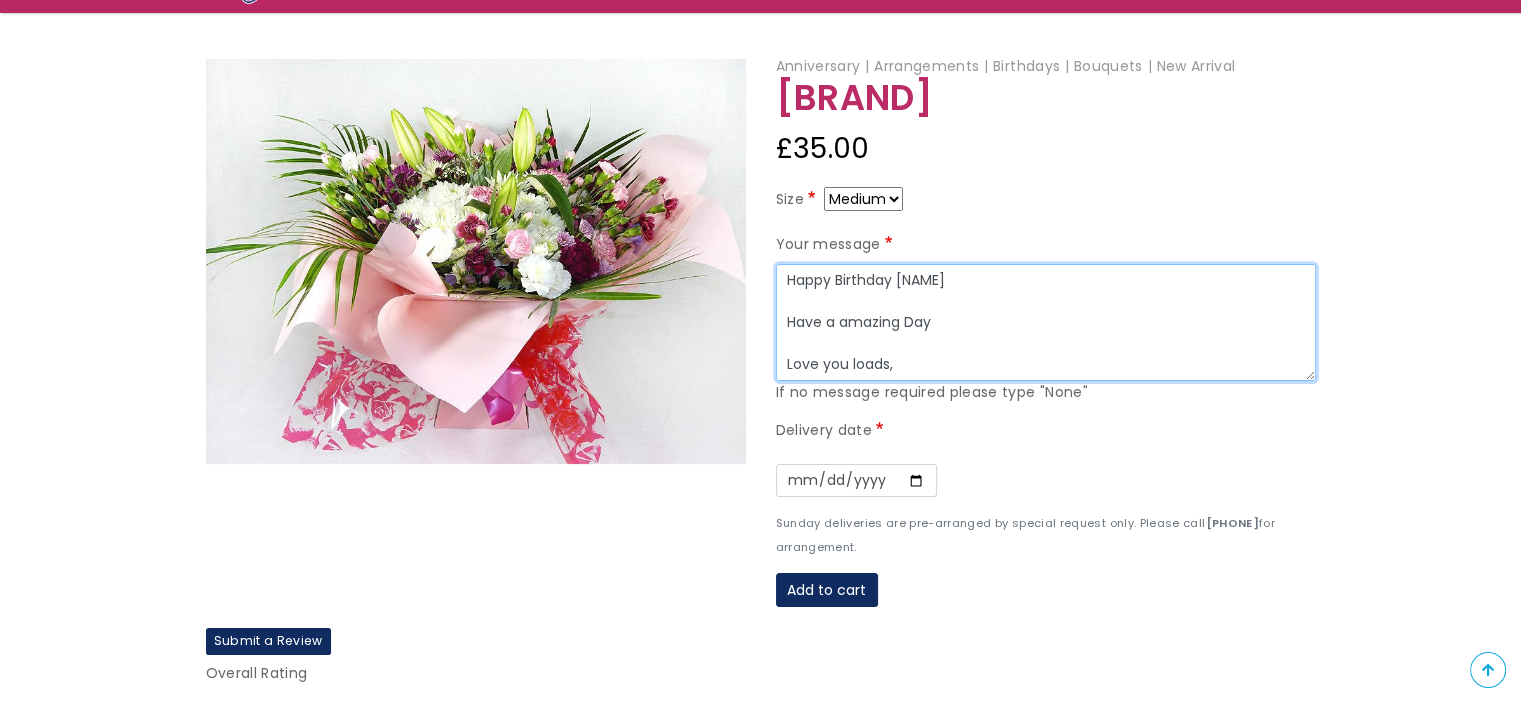 click on "Happy Birthday Sylvia
Have a amazing Day
Love you loads,
Love Gary & Lena
xxxxxxxxxxxxxx" at bounding box center [1046, 323] 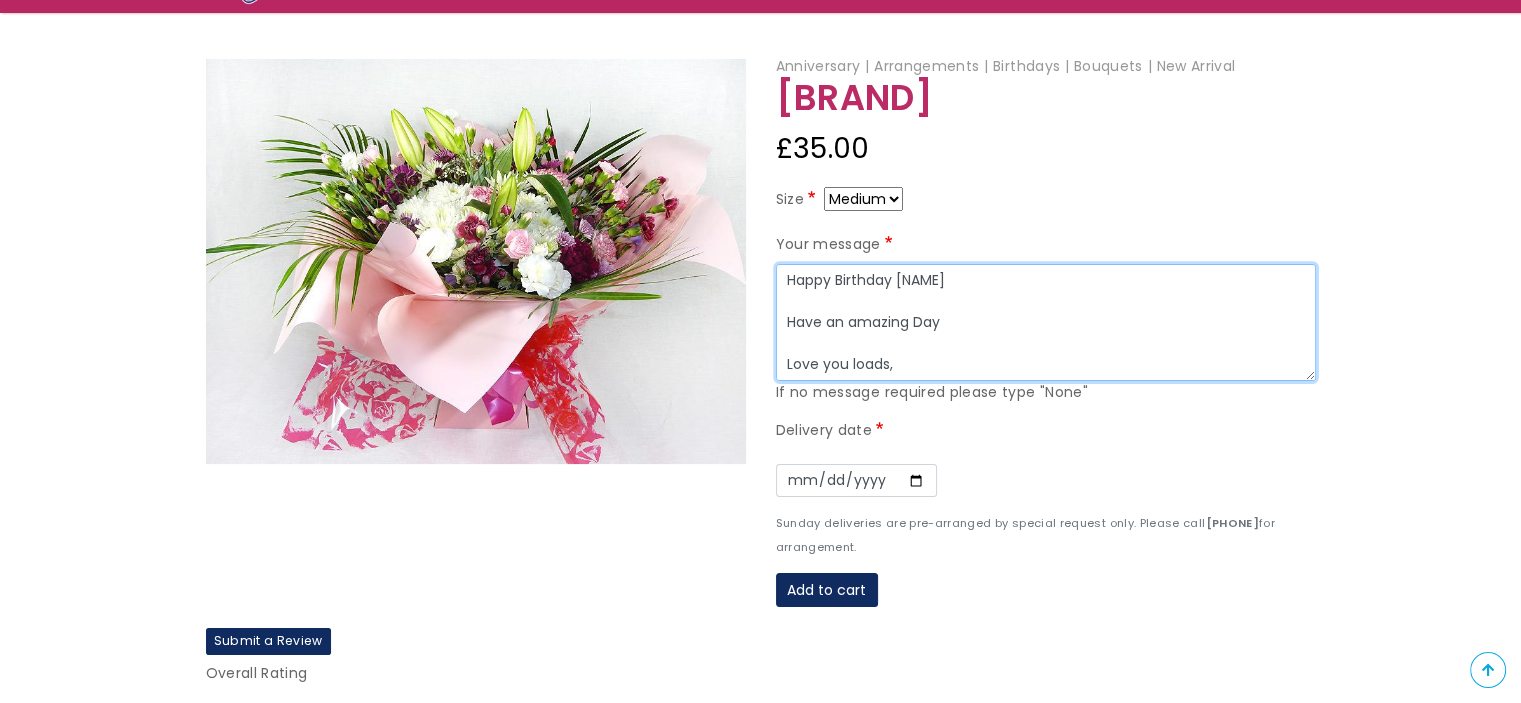 click on "Happy Birthday Sylvia
Have an amazing Day
Love you loads,
Love Gary & Lena
xxxxxxxxxxxxxx" at bounding box center [1046, 323] 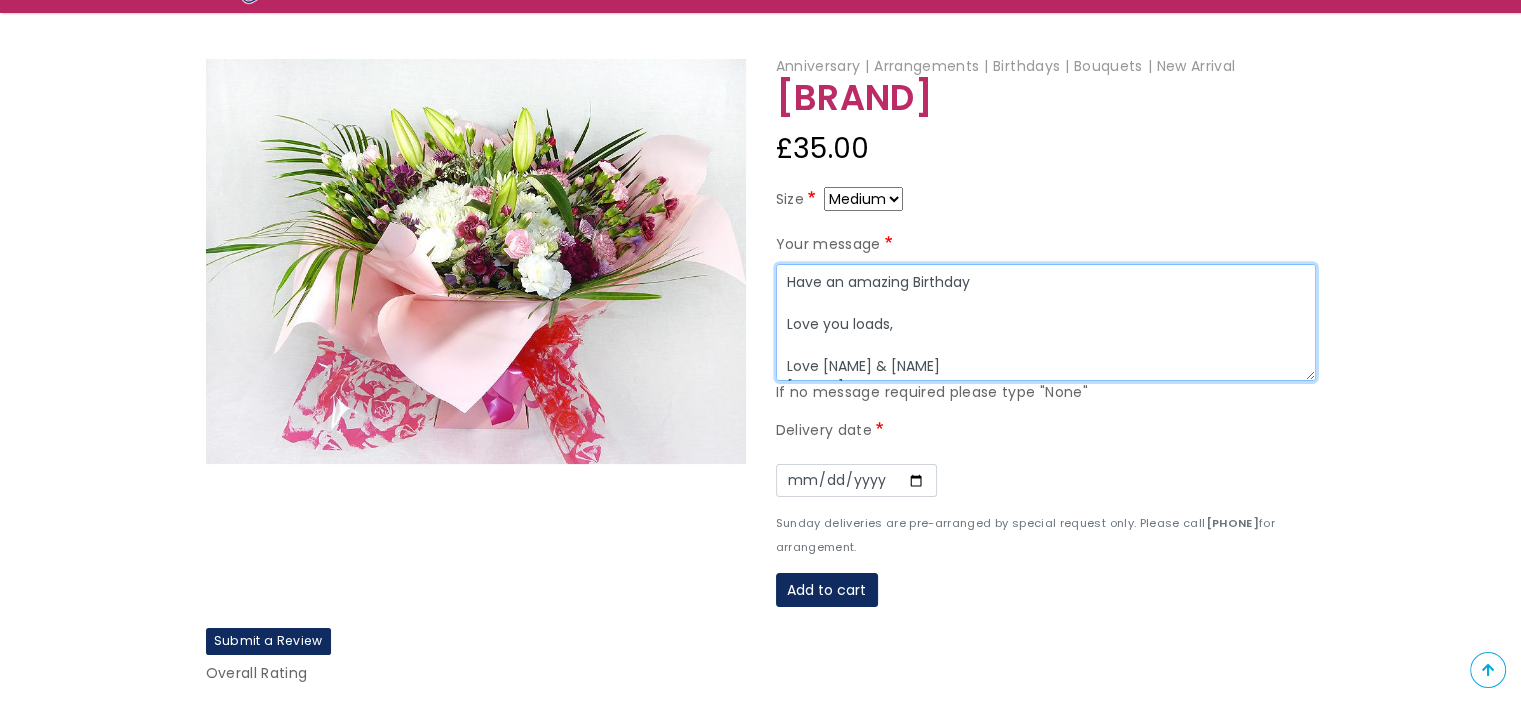scroll, scrollTop: 62, scrollLeft: 0, axis: vertical 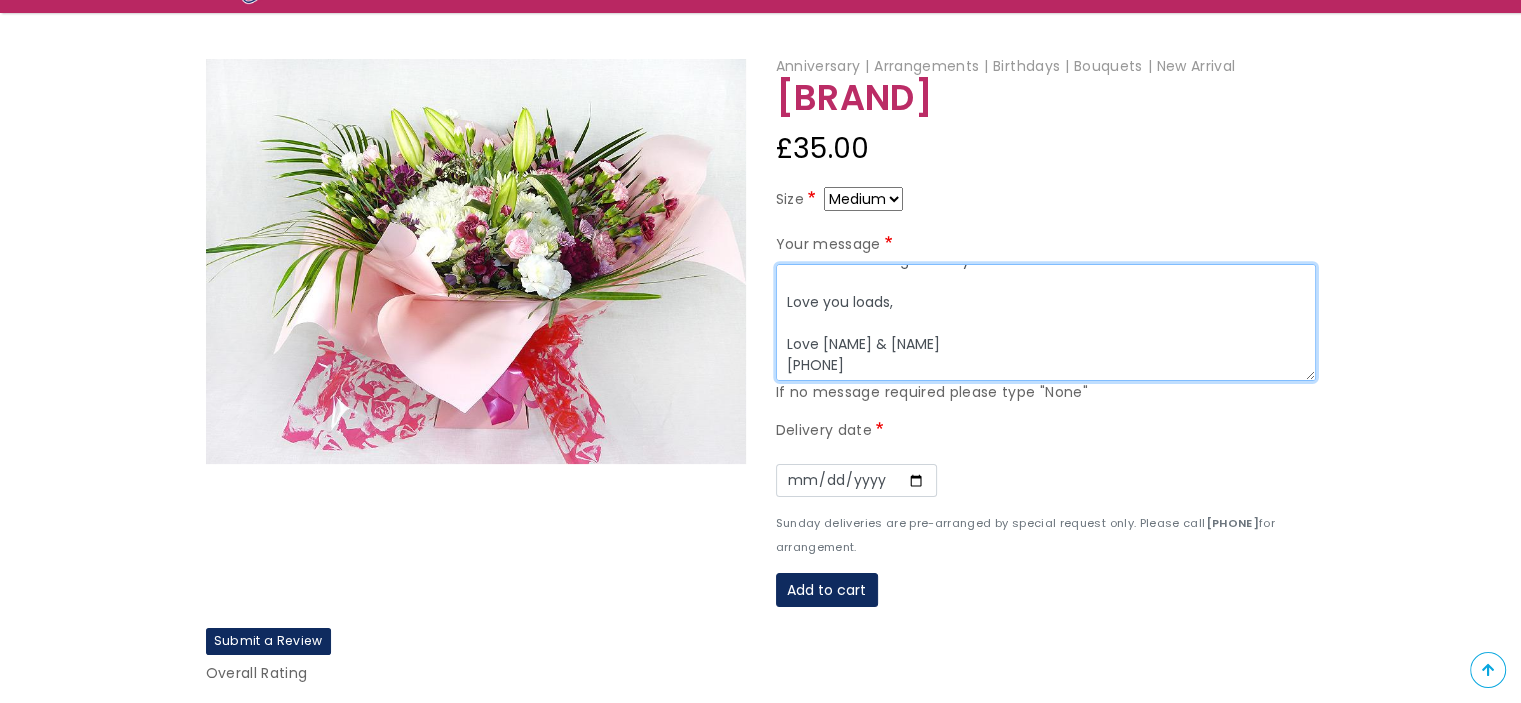 click on "Happy Birthday Sylvia
Have an amazing Birthday
Love you loads,
Love Gary & Lena
xxxxxxxxxxxxxx" at bounding box center (1046, 323) 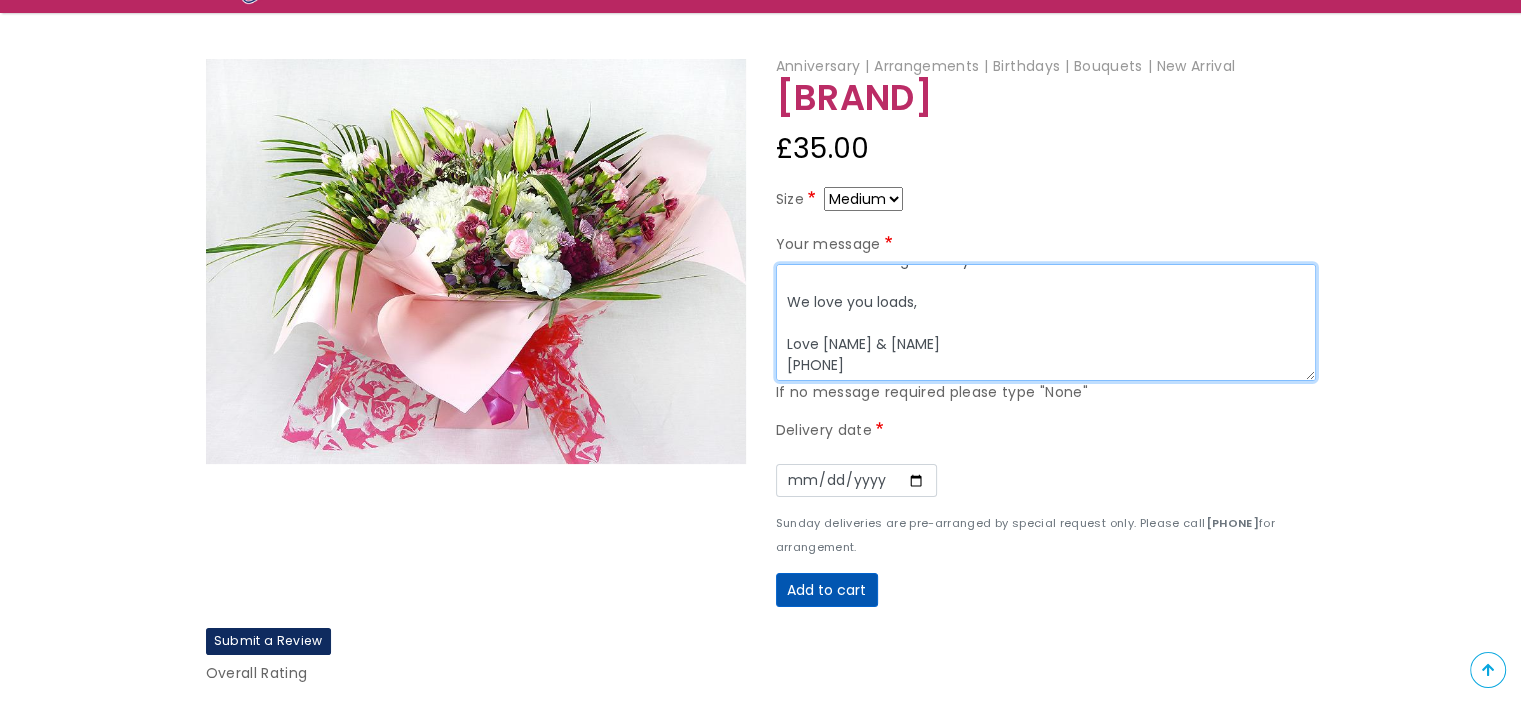 type on "Happy Birthday Sylvia
Have an amazing Birthday
We love you loads,
Love Gary & Lena
xxxxxxxxxxxxxx" 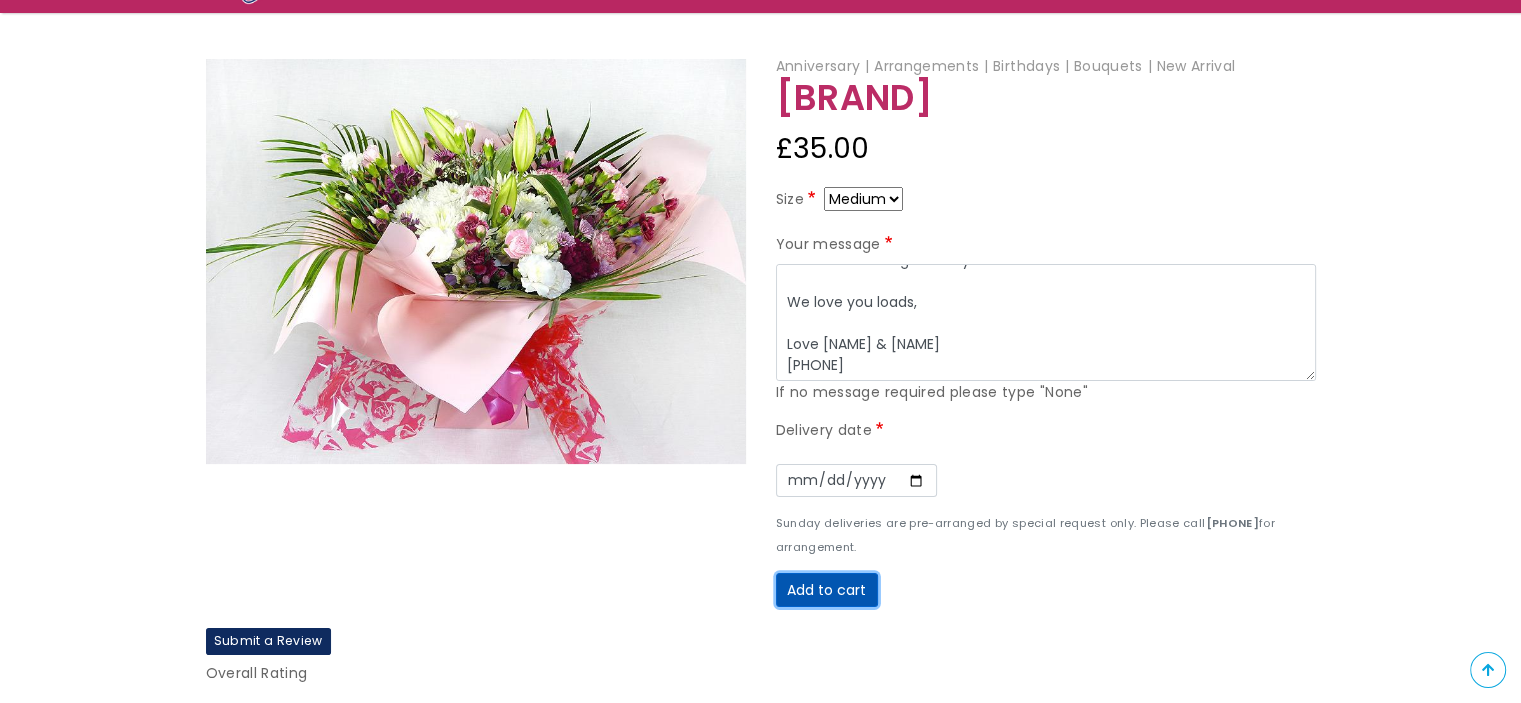 click on "Add to cart" at bounding box center [827, 590] 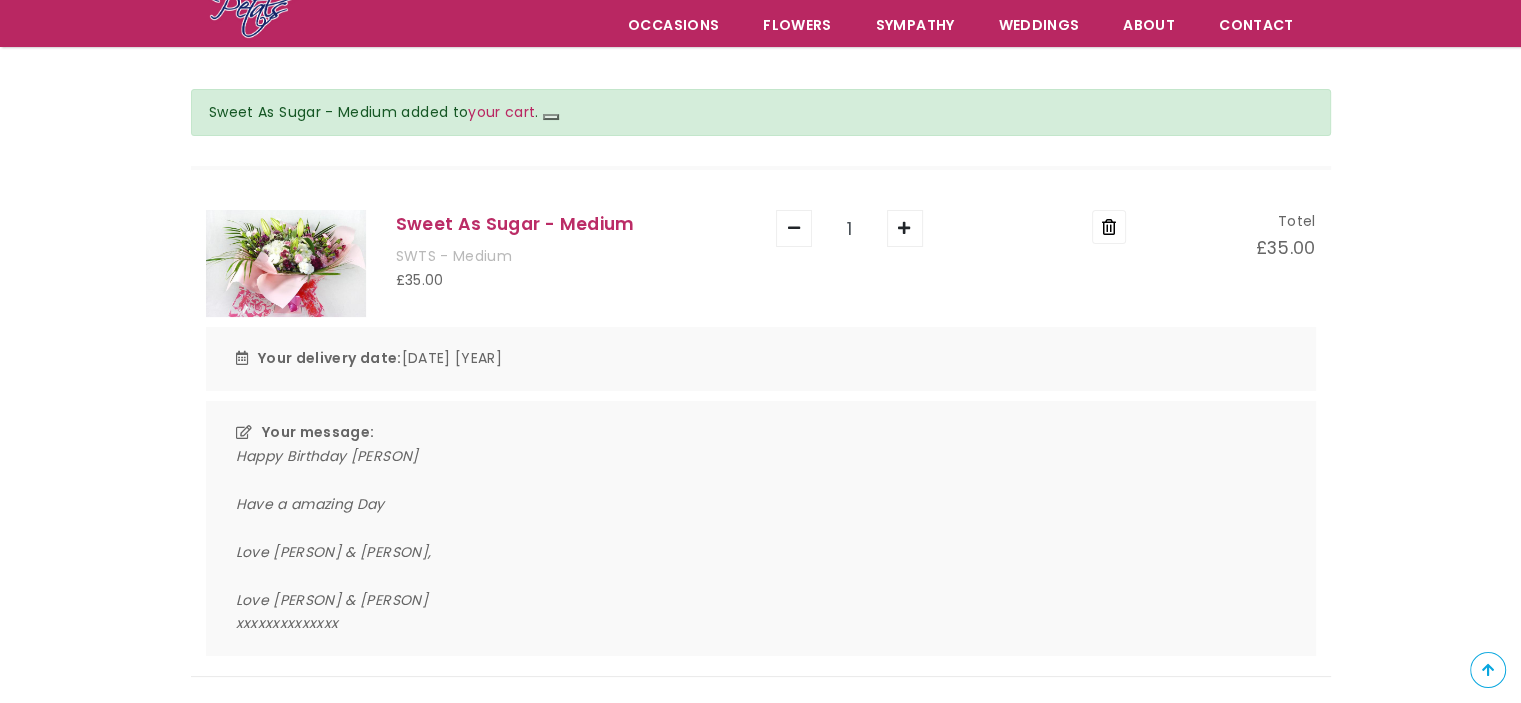scroll, scrollTop: 200, scrollLeft: 0, axis: vertical 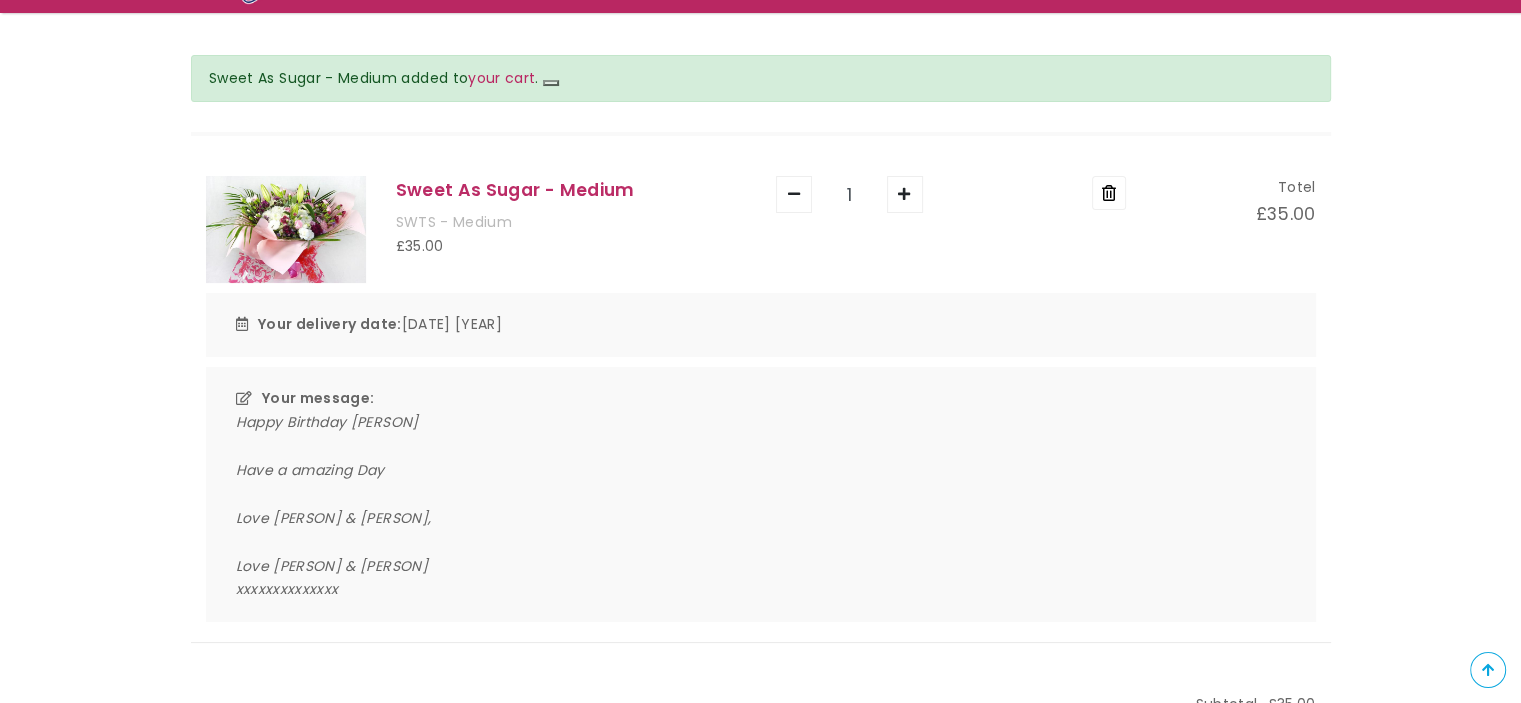 click on "Happy Birthday Sylvia
Have a amazing Day
Love you loads,
Love Gary & Lena
xxxxxxxxxxxxxx" at bounding box center (761, 507) 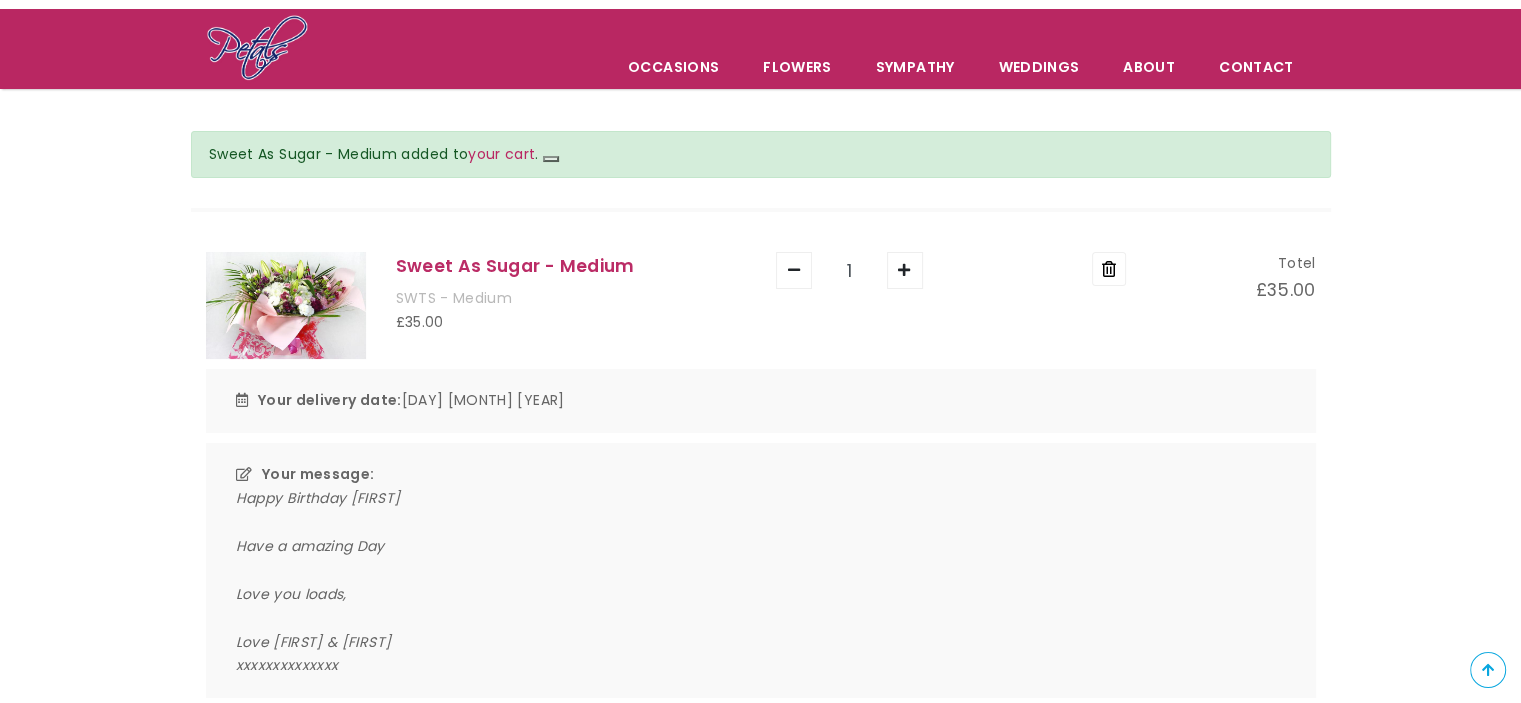 scroll, scrollTop: 0, scrollLeft: 0, axis: both 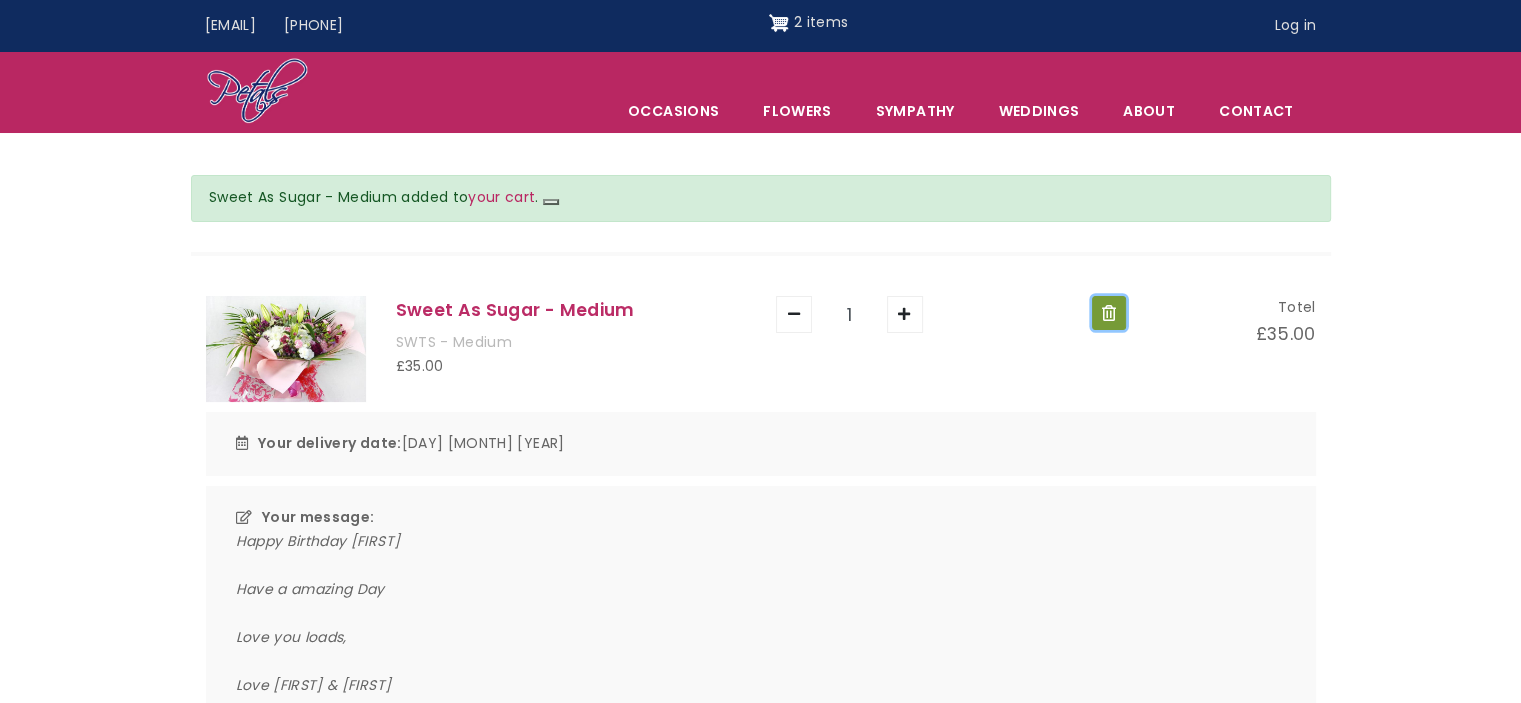 click on "Remove" at bounding box center [1109, 313] 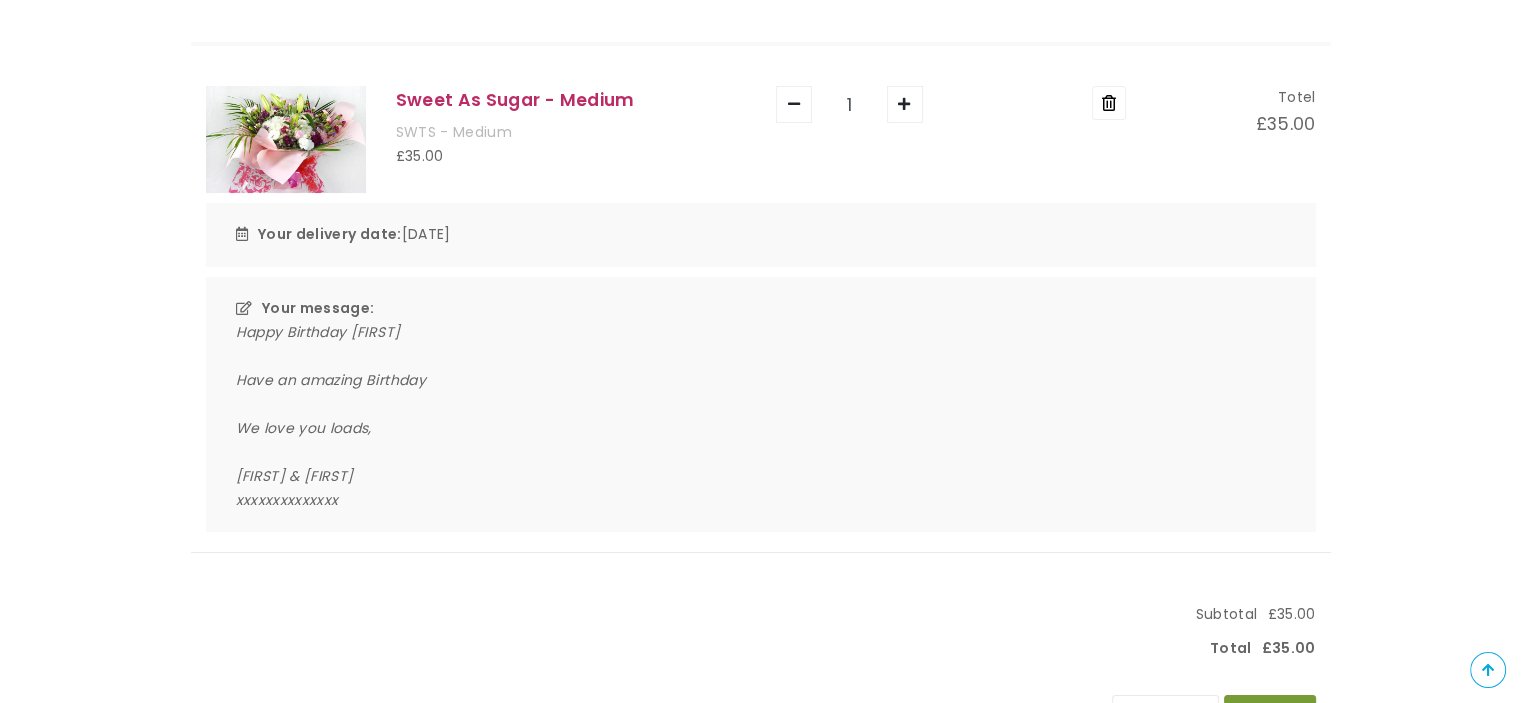 scroll, scrollTop: 400, scrollLeft: 0, axis: vertical 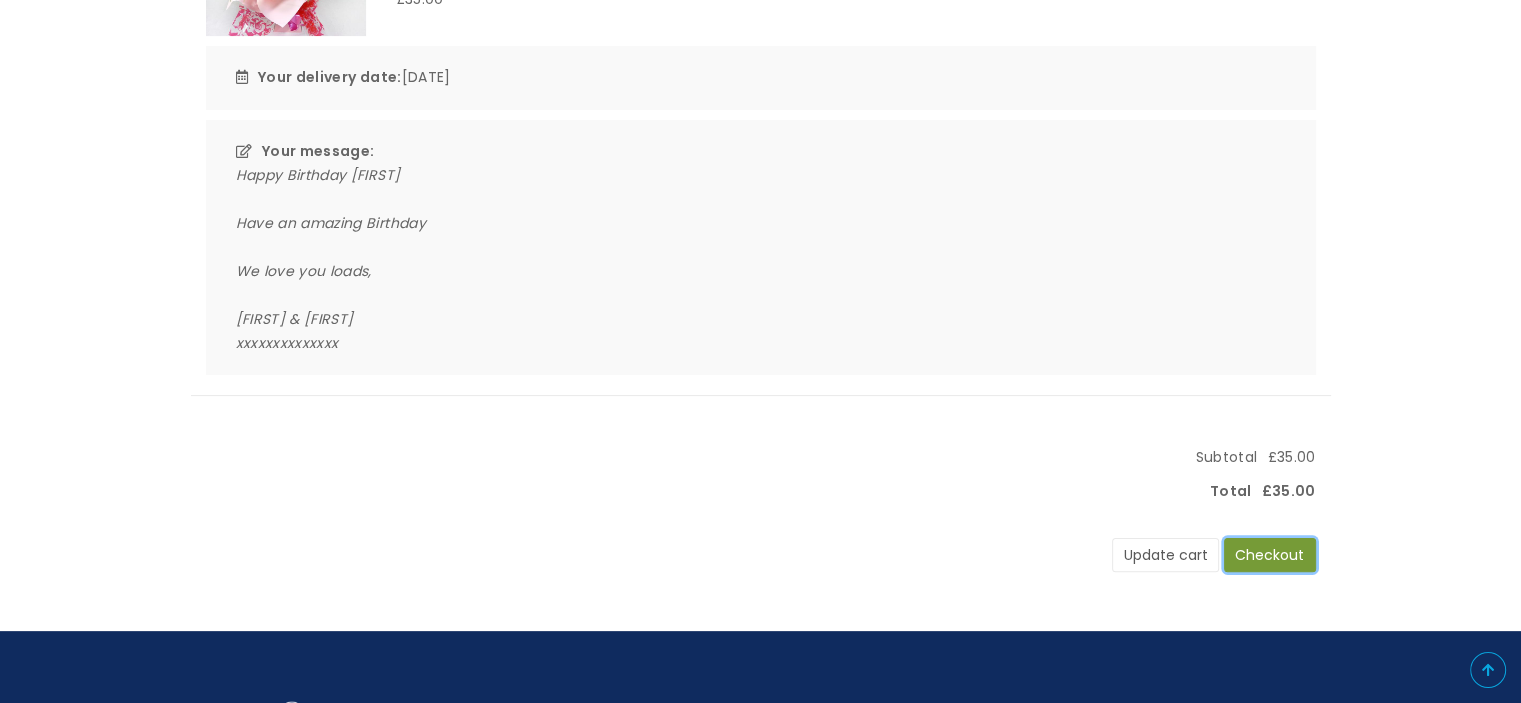 click on "Checkout" at bounding box center [1270, 555] 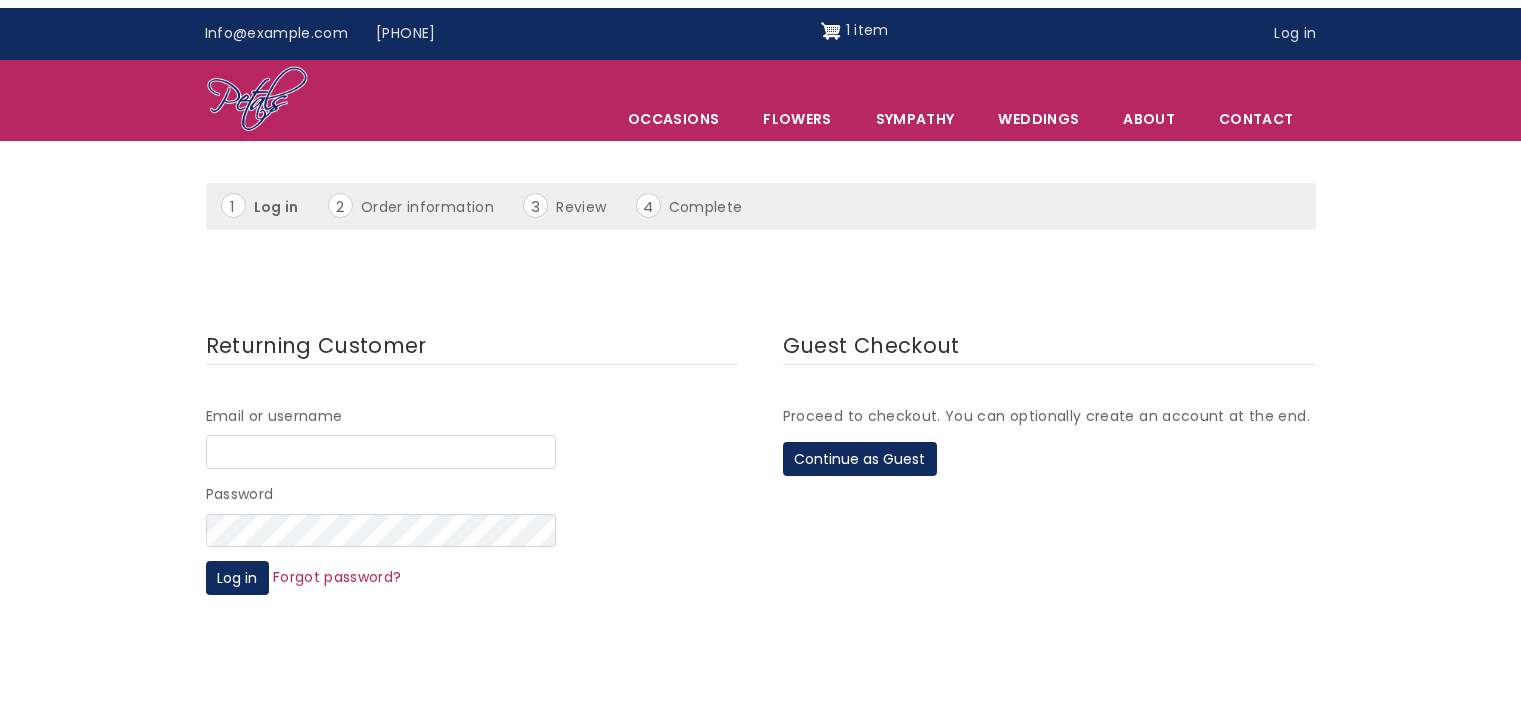 scroll, scrollTop: 0, scrollLeft: 0, axis: both 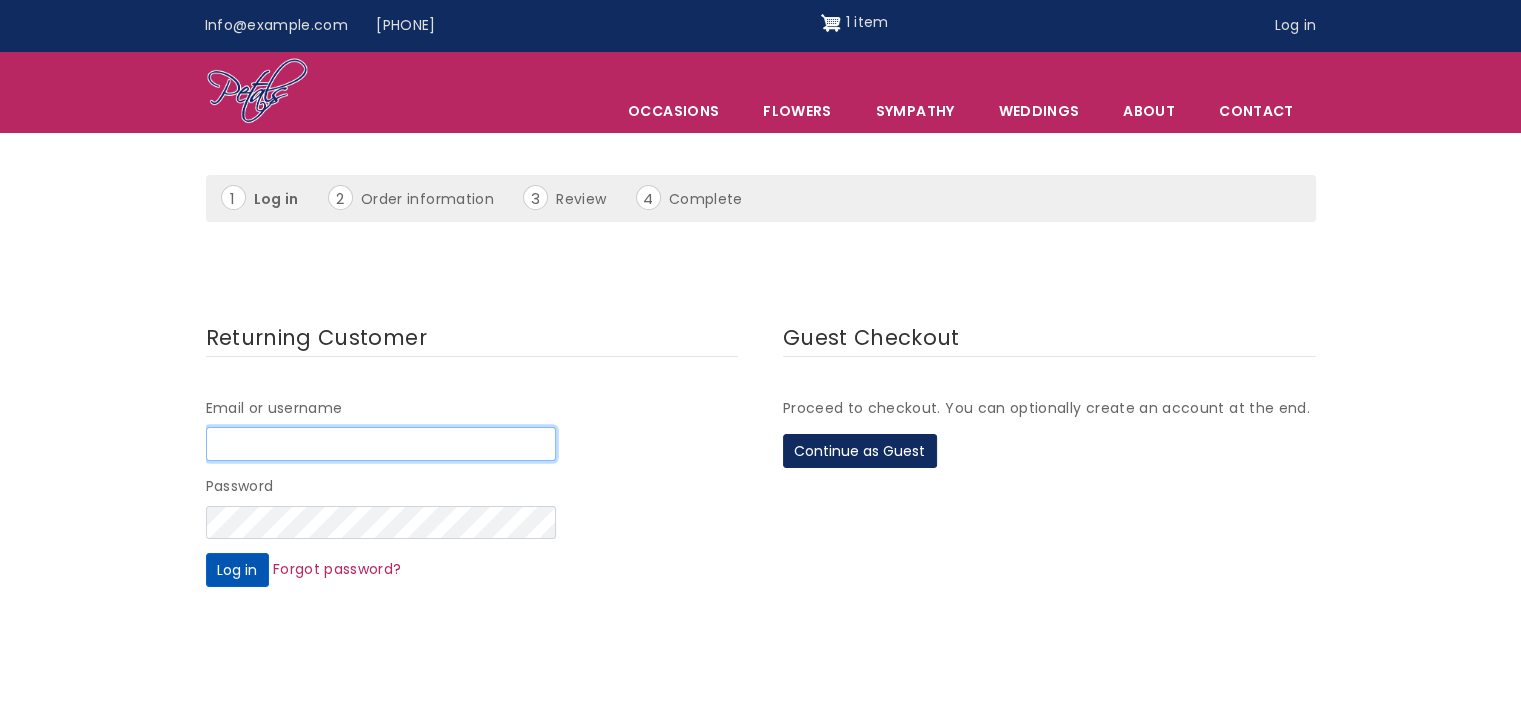 type on "[EMAIL]" 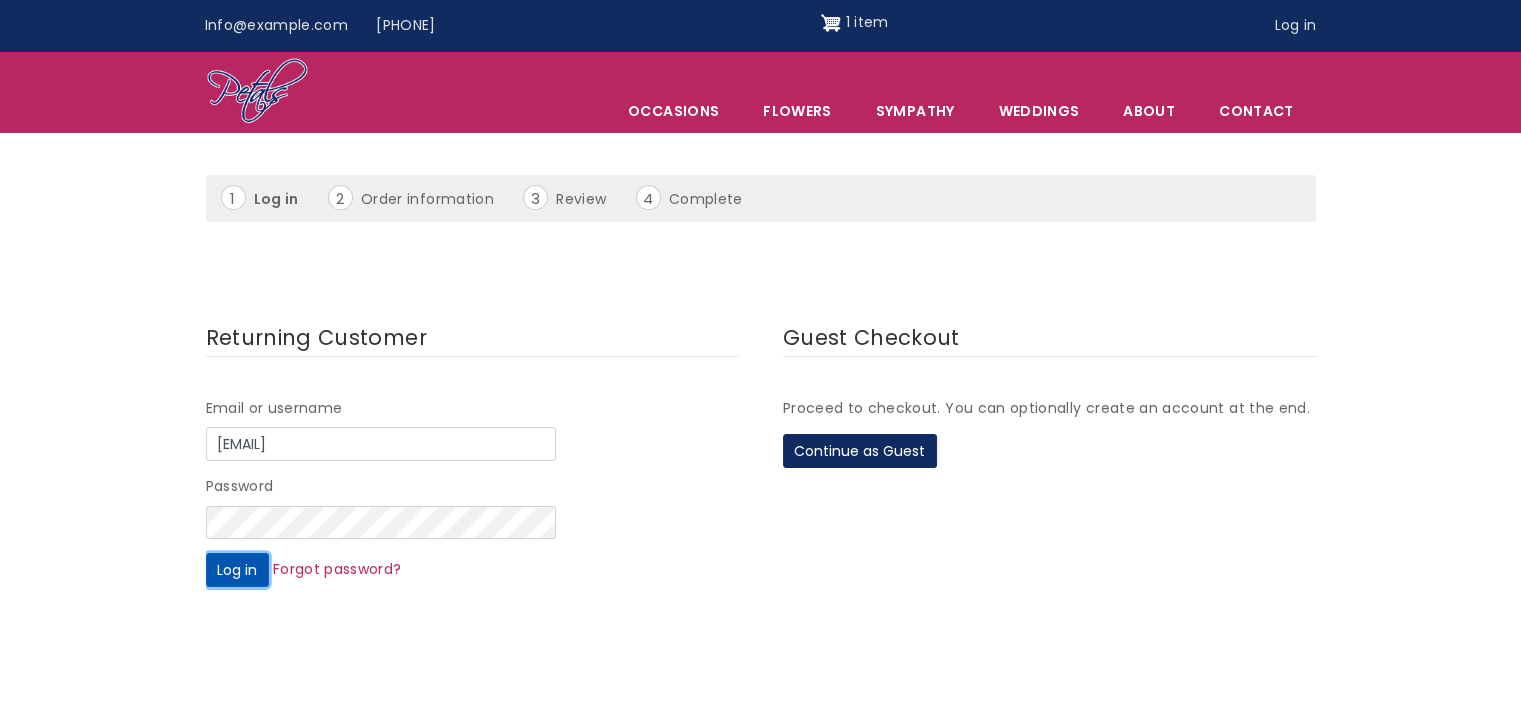 click on "Log in" at bounding box center [237, 570] 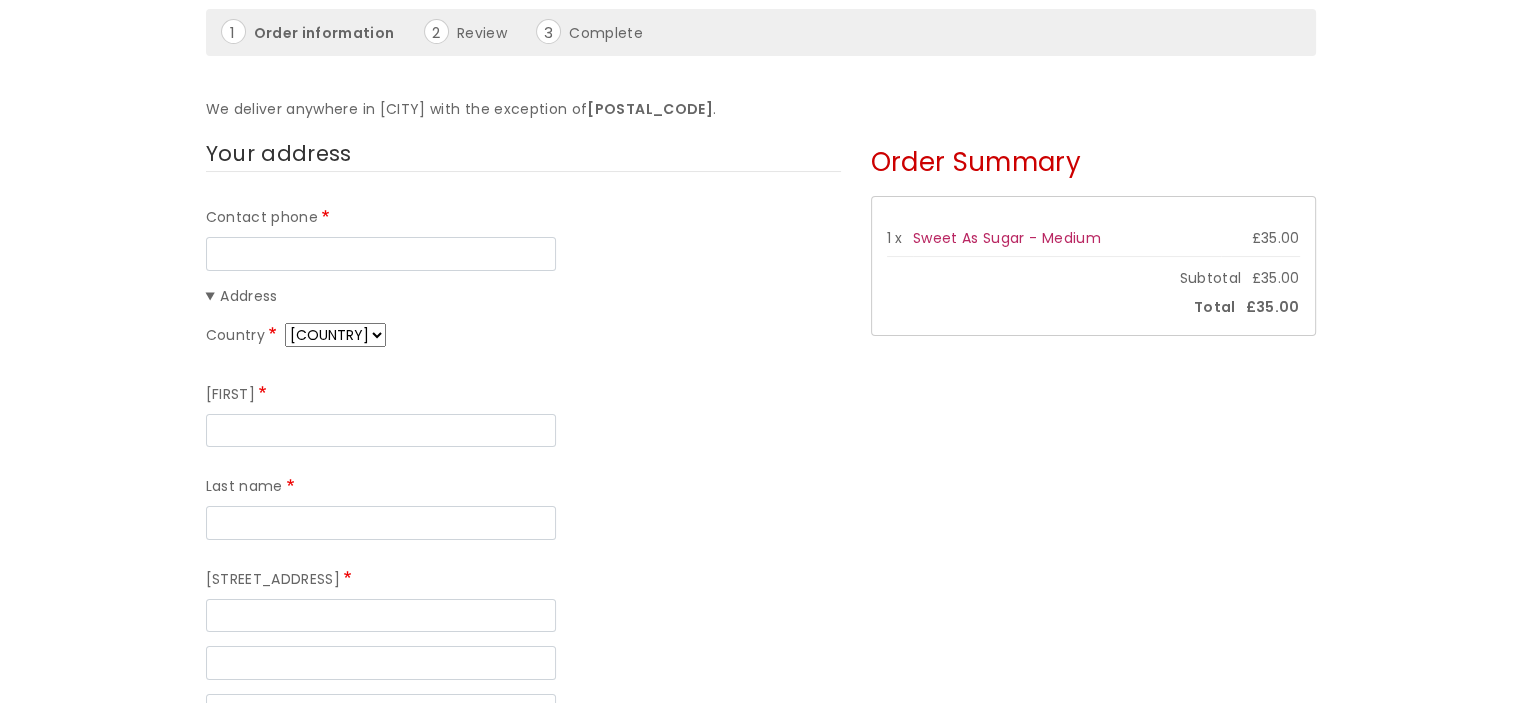 scroll, scrollTop: 200, scrollLeft: 0, axis: vertical 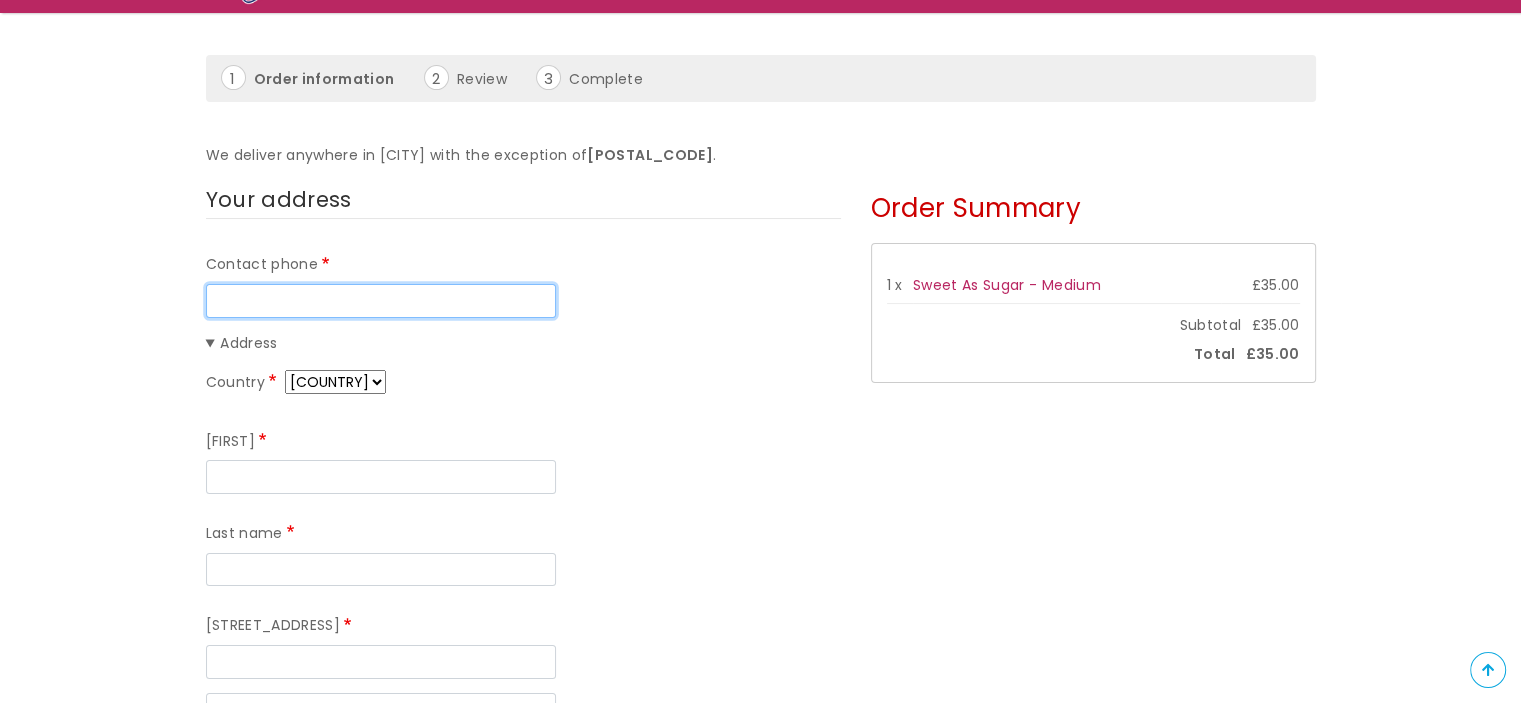 click on "Contact phone" at bounding box center (381, 301) 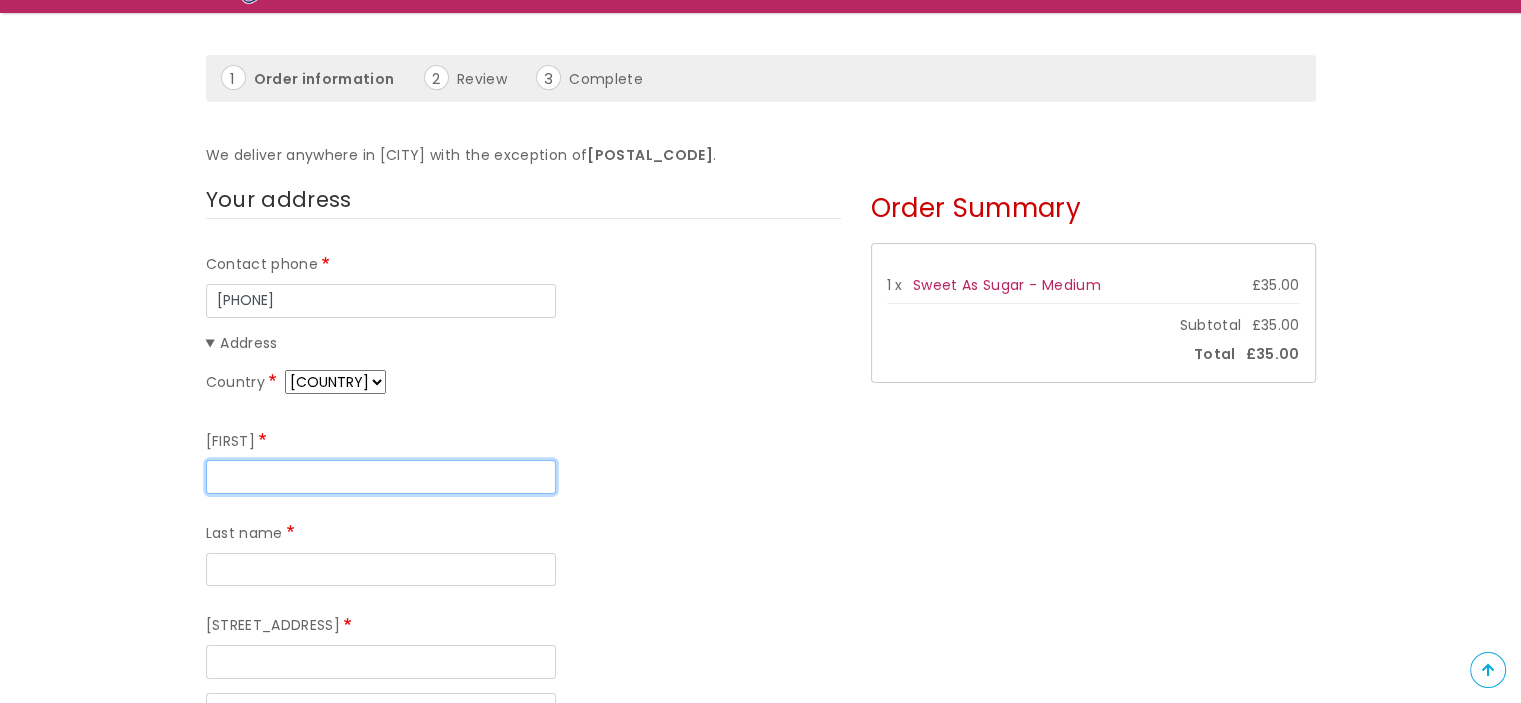 type on "[FIRST]" 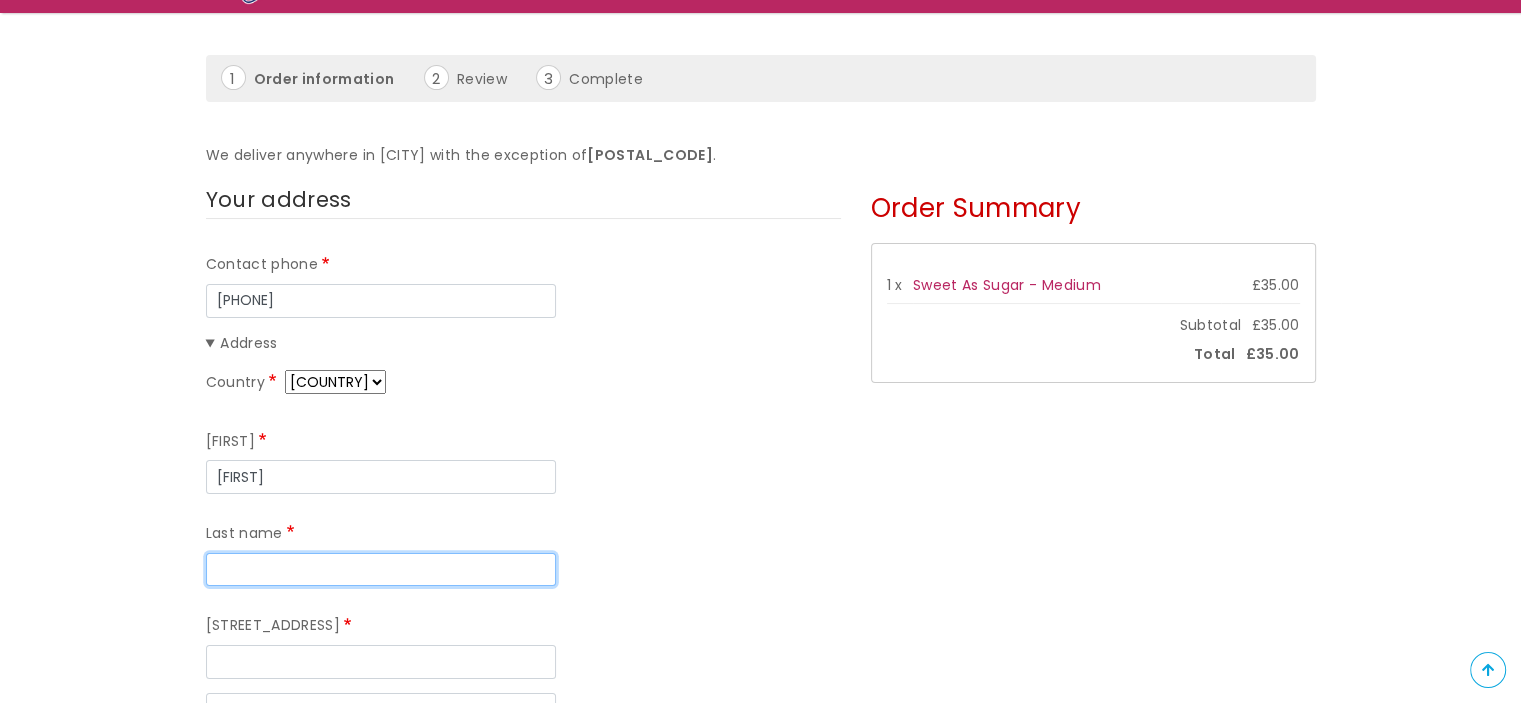 type on "[LAST]" 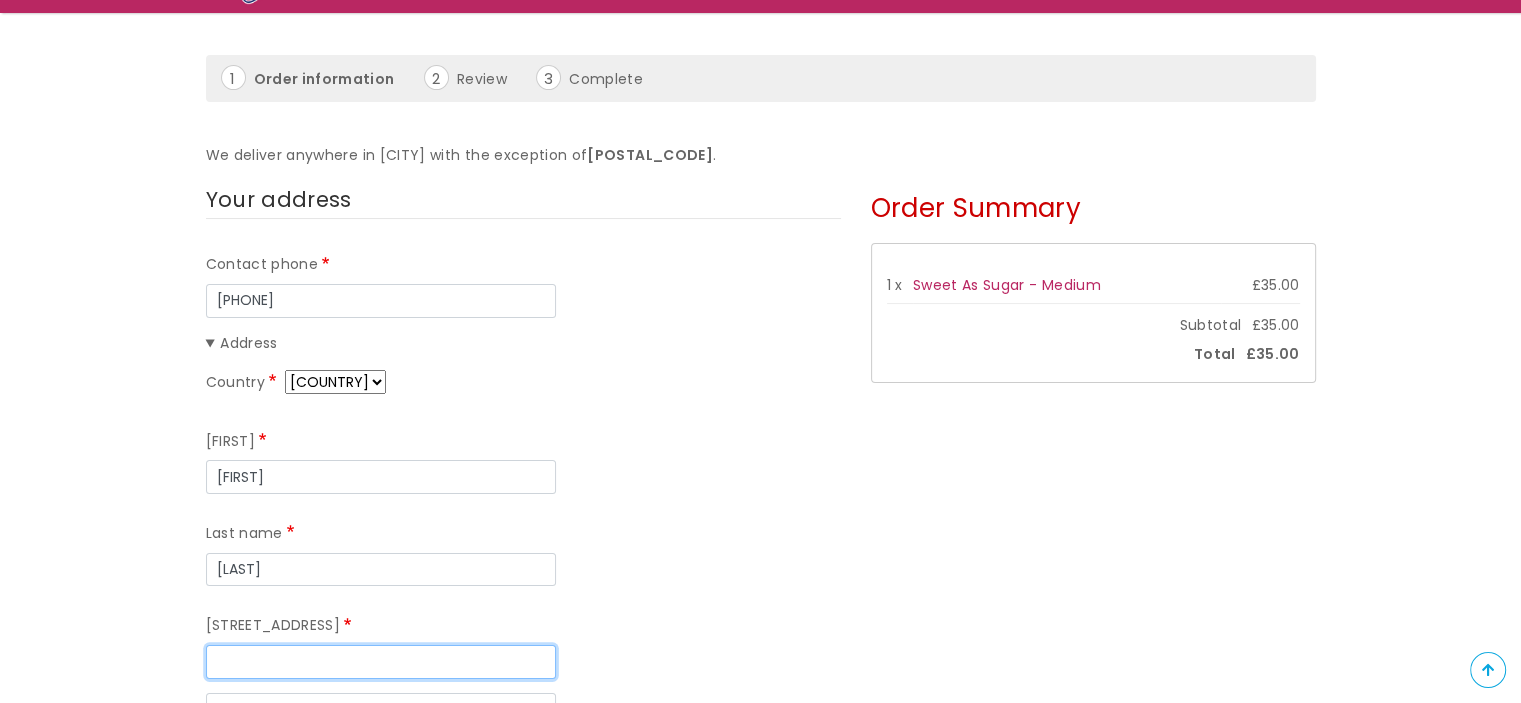 type on "[NUMBER] [STREET], [CITY], [CITY]" 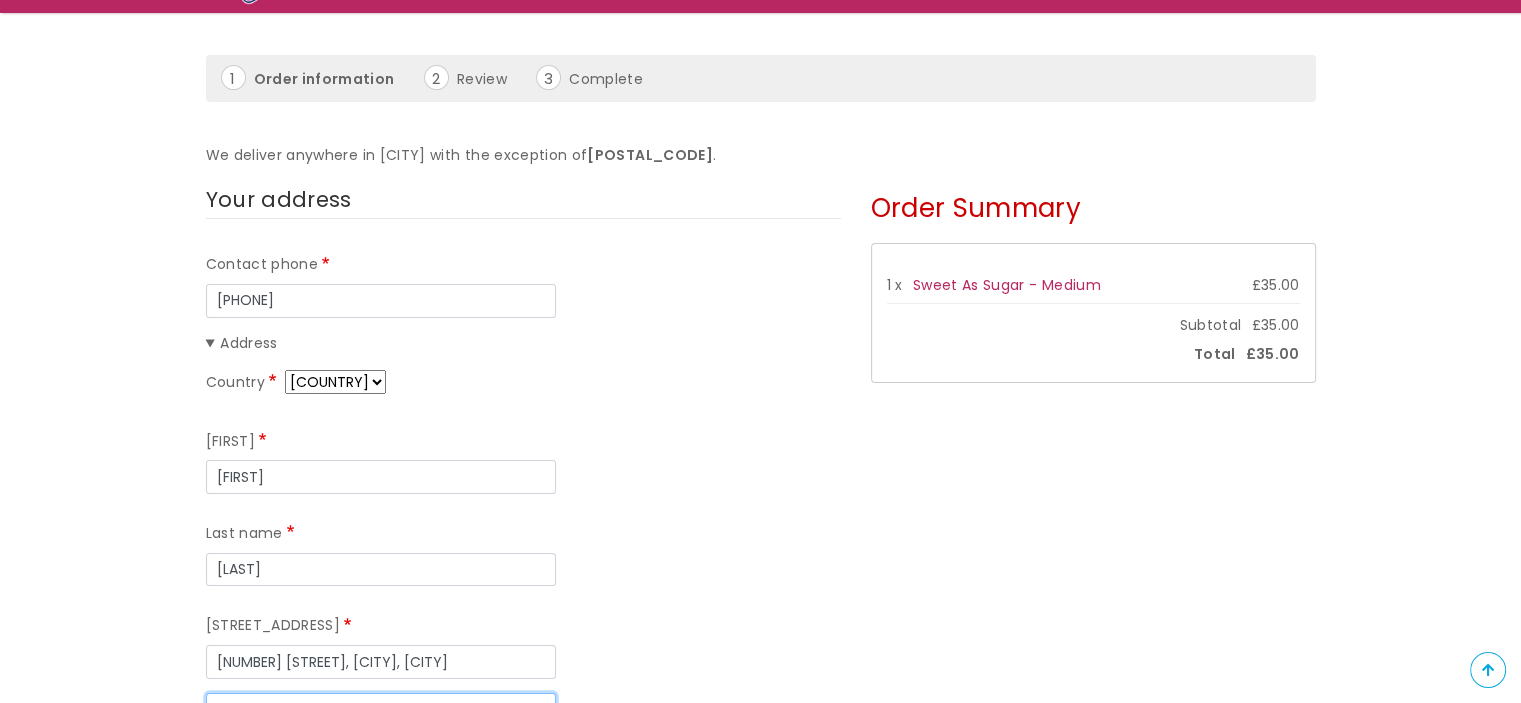 type on "[CITY]" 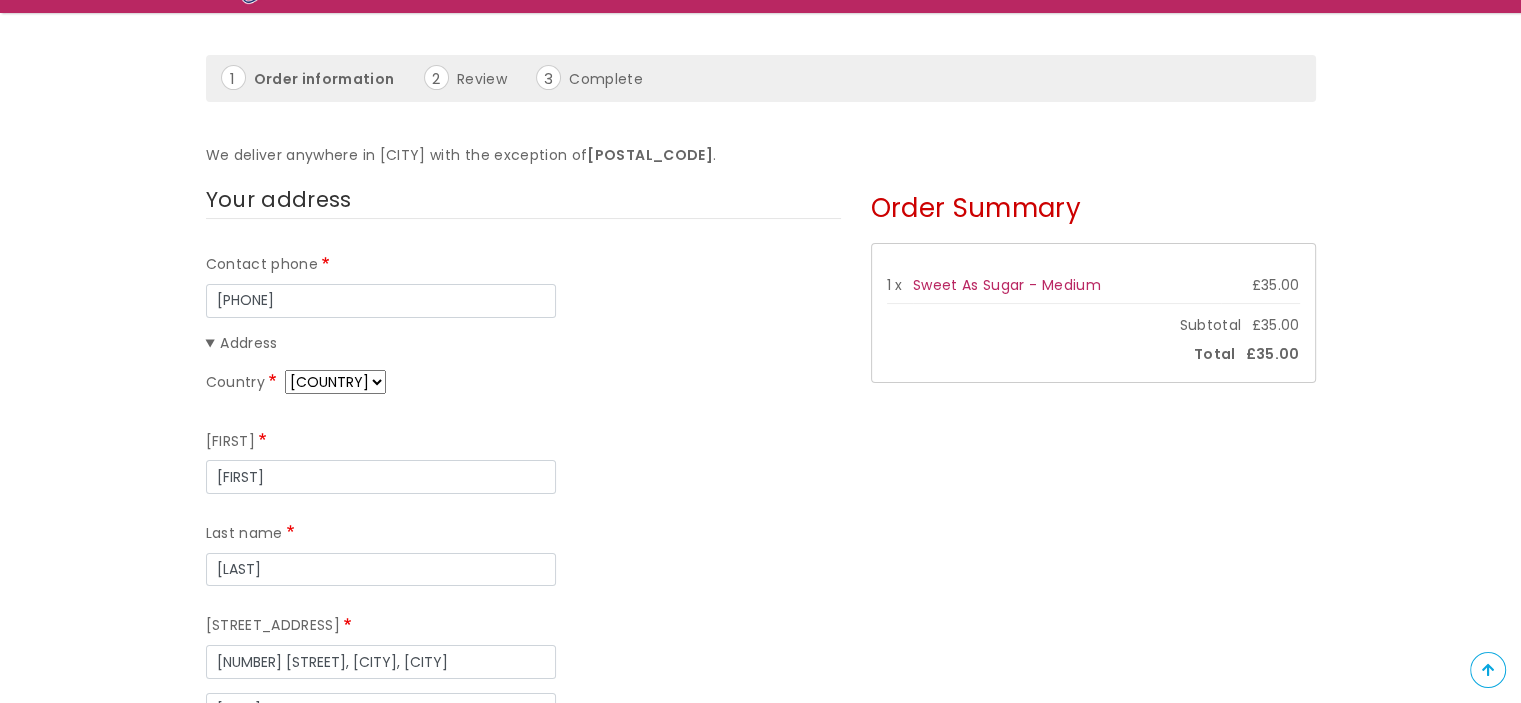 type on "[CITY]" 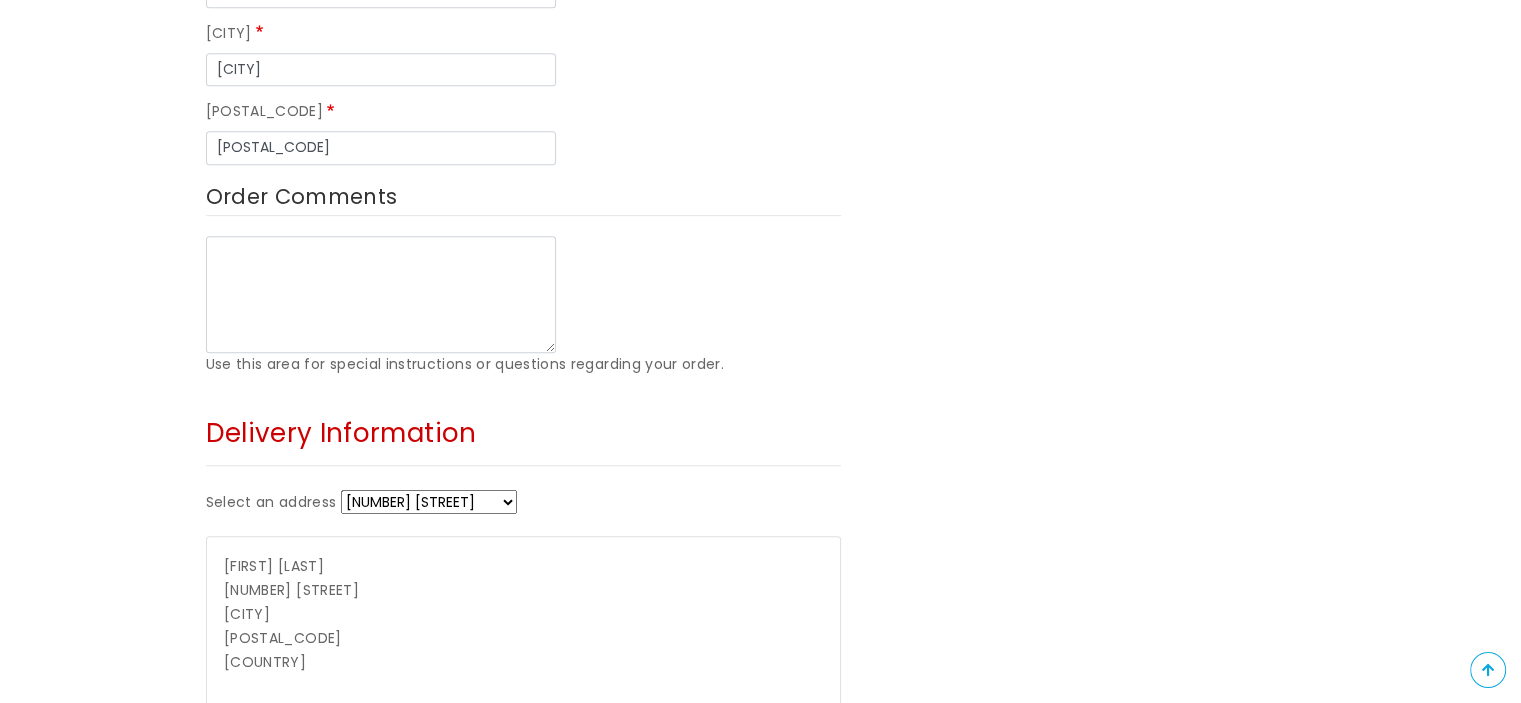scroll, scrollTop: 1000, scrollLeft: 0, axis: vertical 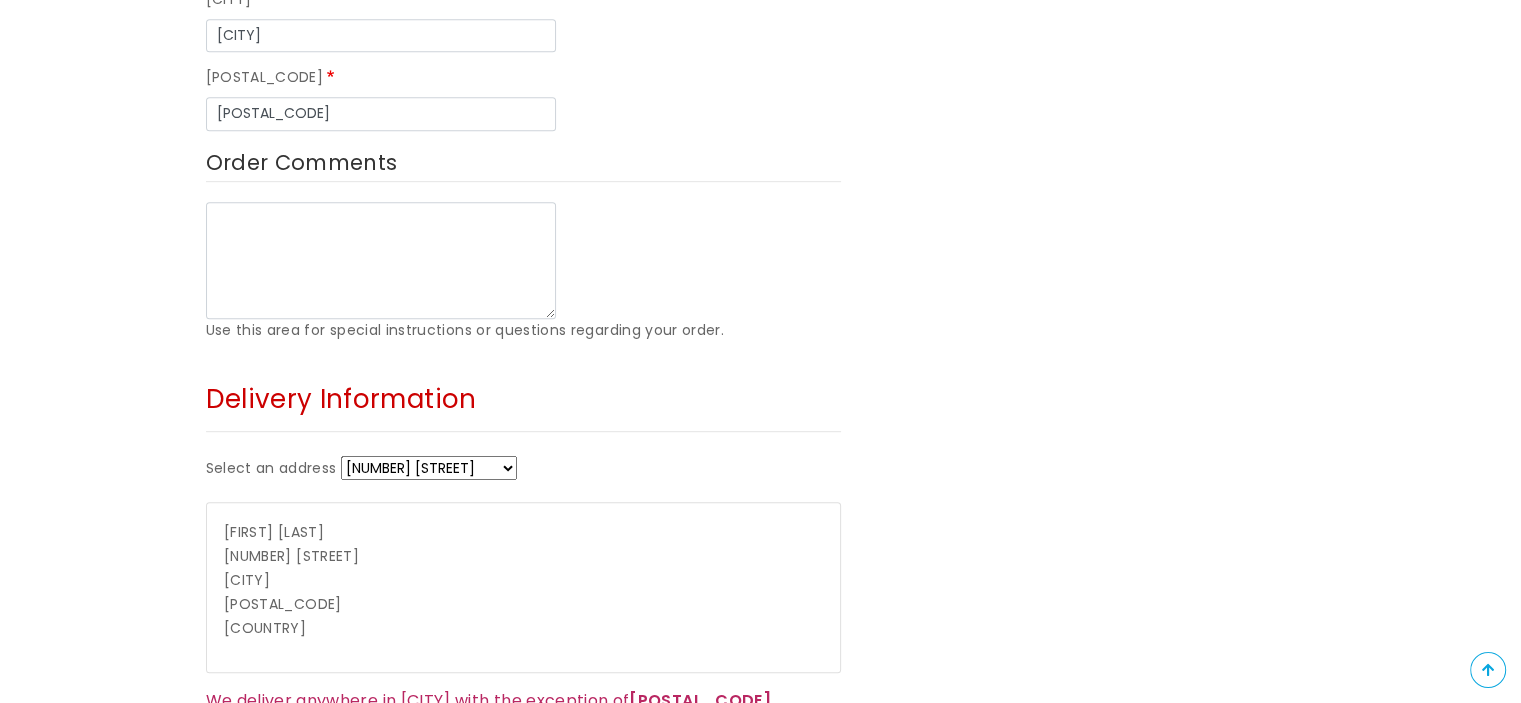 click on "[NUMBER] [STREET] [NUMBER] [STREET] [NUMBER] [STREET] [NUMBER] [STREET] [NUMBER] [STREET] + Enter a new address" at bounding box center (429, 468) 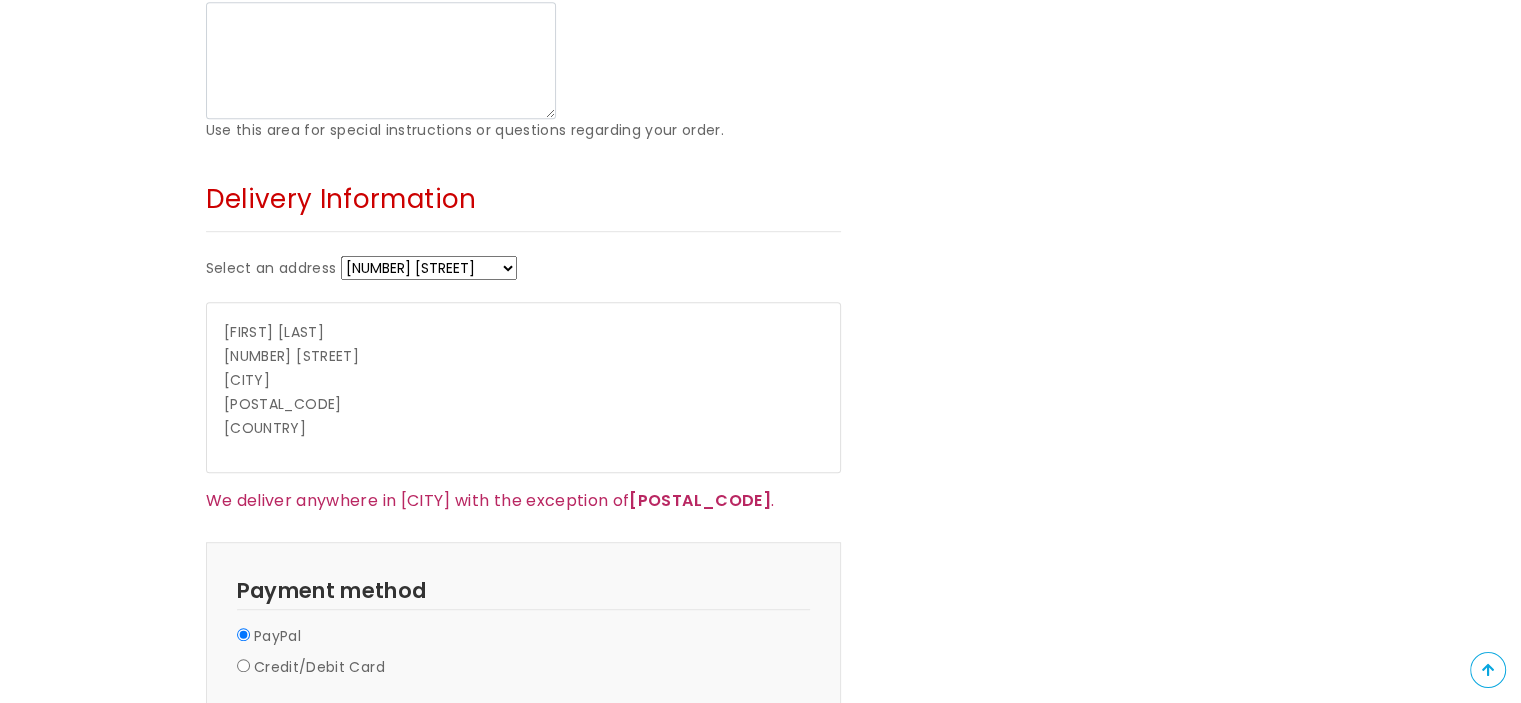 scroll, scrollTop: 1000, scrollLeft: 0, axis: vertical 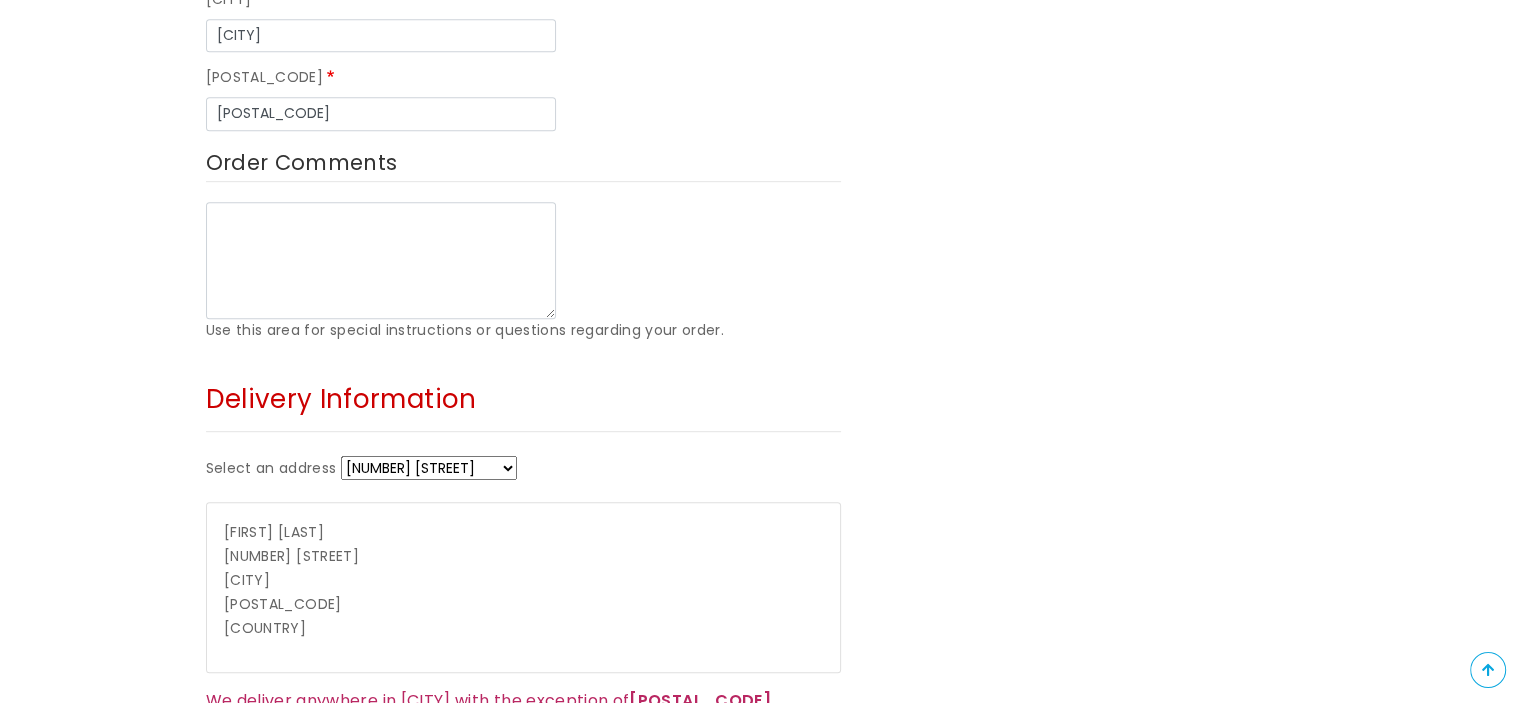 click on "[NUMBER] [STREET] [NUMBER] [STREET] [NUMBER] [STREET] [NUMBER] [STREET] [NUMBER] [STREET] + Enter a new address" at bounding box center [429, 468] 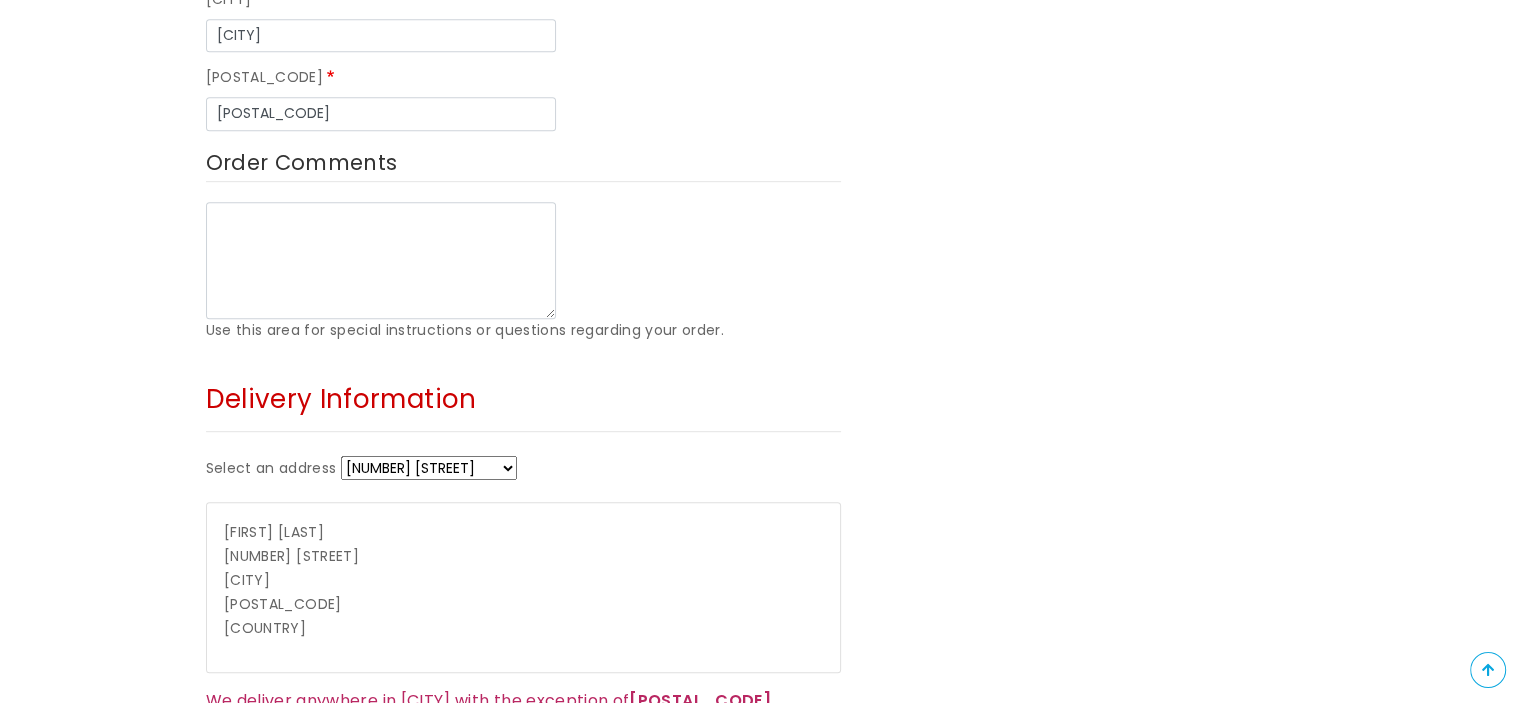 select on "_new" 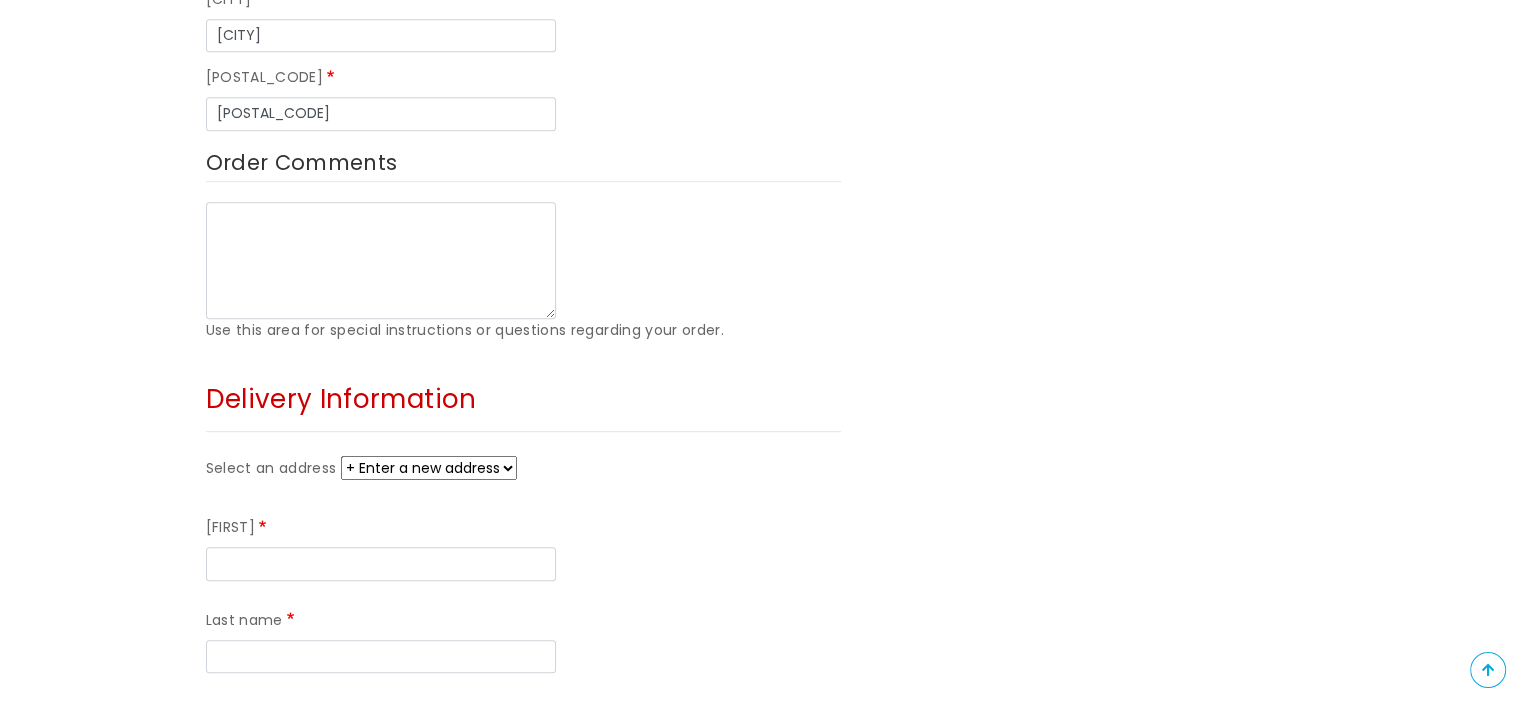 click on "[NUMBER] [STREET] [NUMBER] [STREET] [NUMBER] [STREET] [NUMBER] [STREET] [NUMBER] [STREET] + Enter a new address" at bounding box center [429, 468] 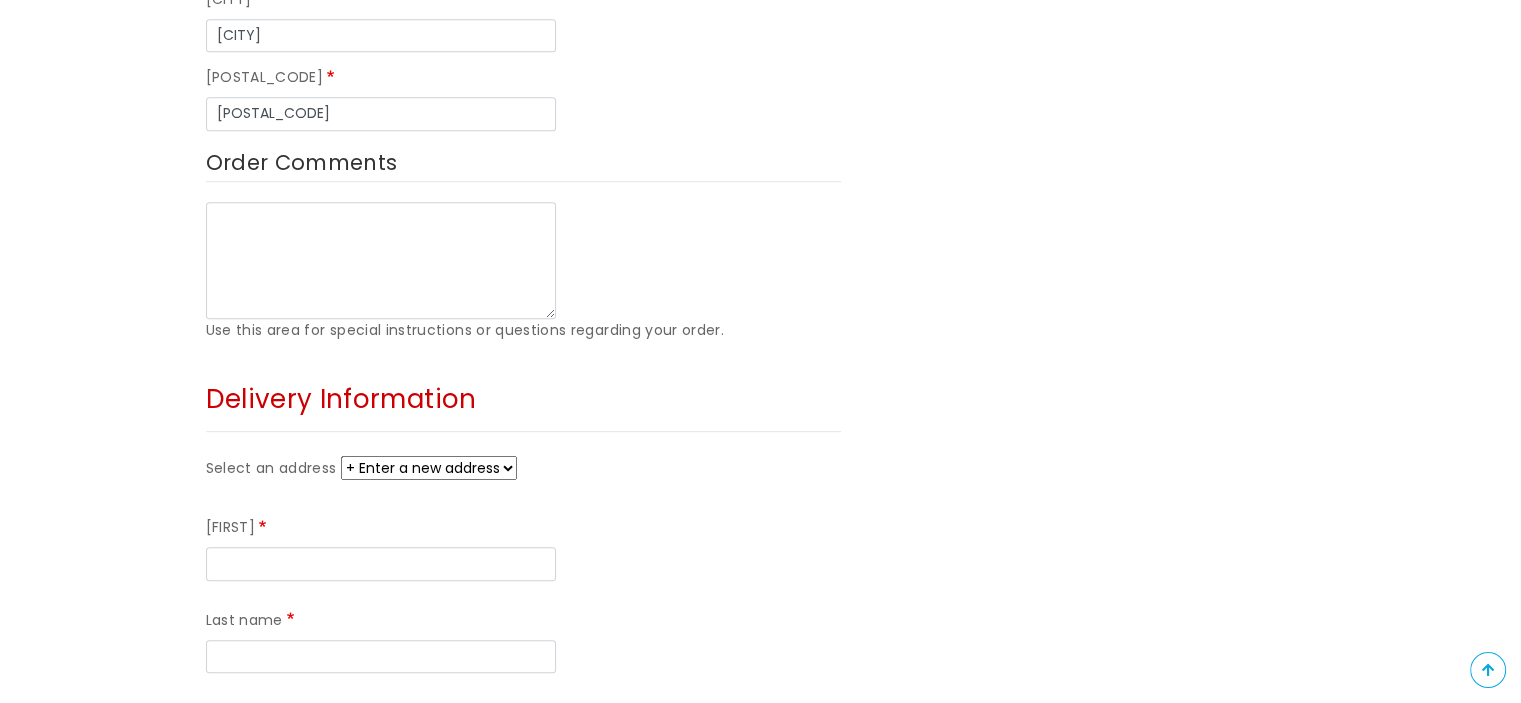 select on "[POSTAL_CODE]" 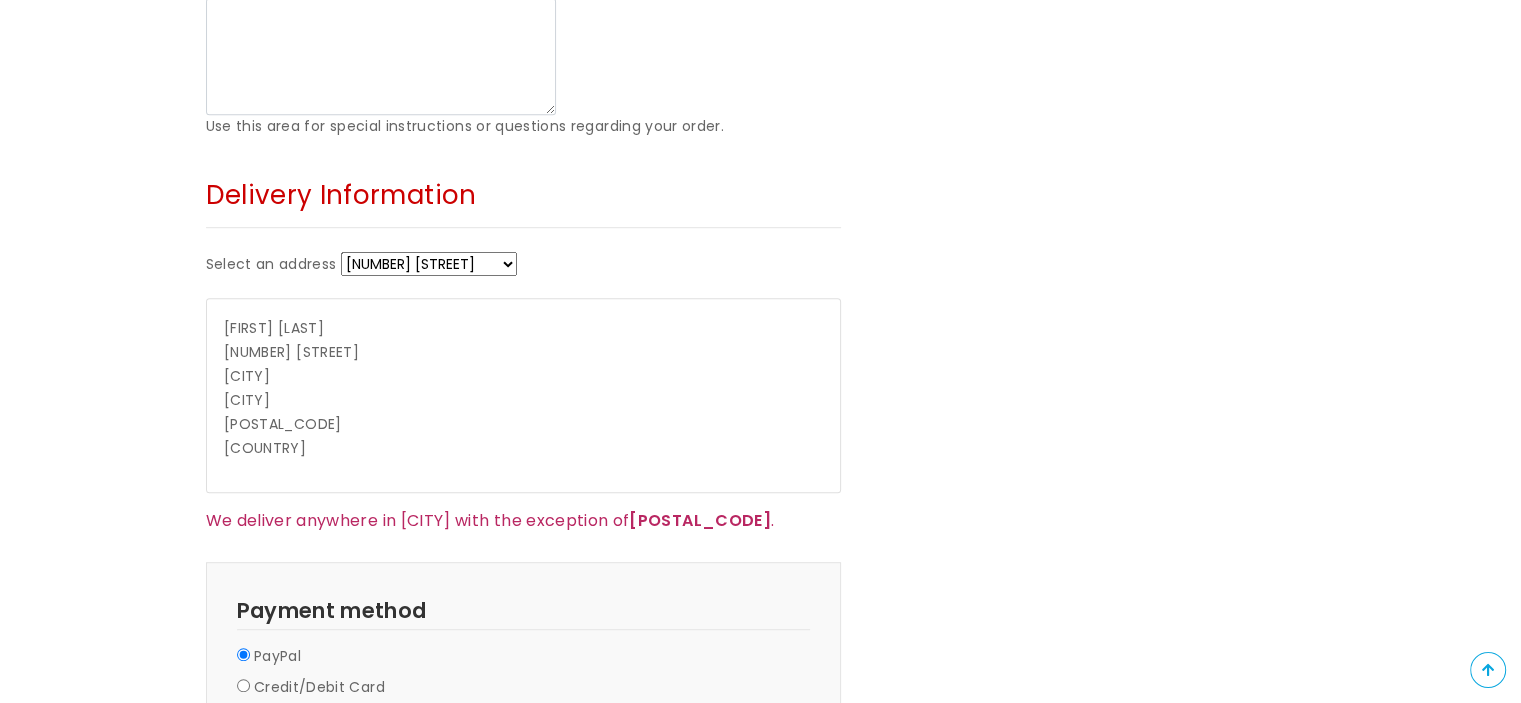 scroll, scrollTop: 1400, scrollLeft: 0, axis: vertical 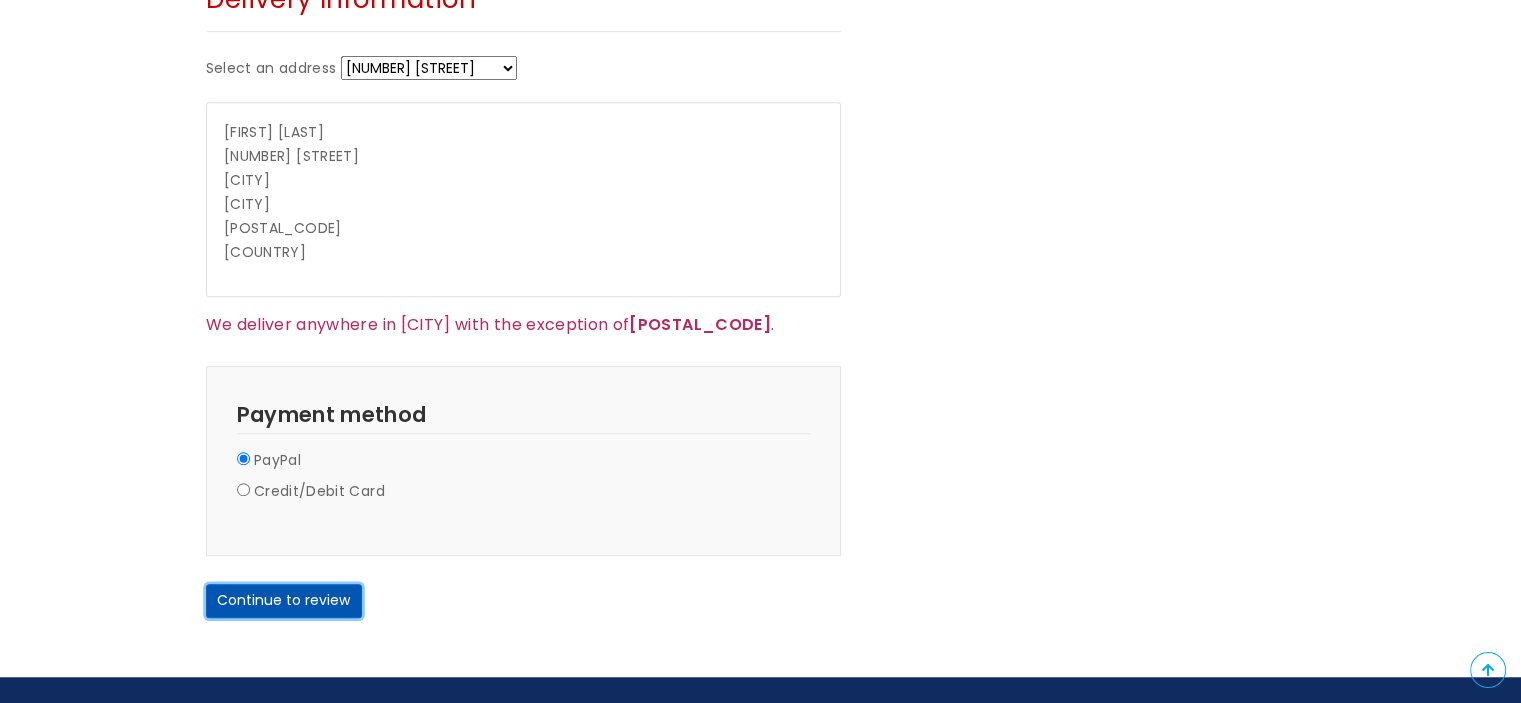 click on "Continue to review" at bounding box center (284, 601) 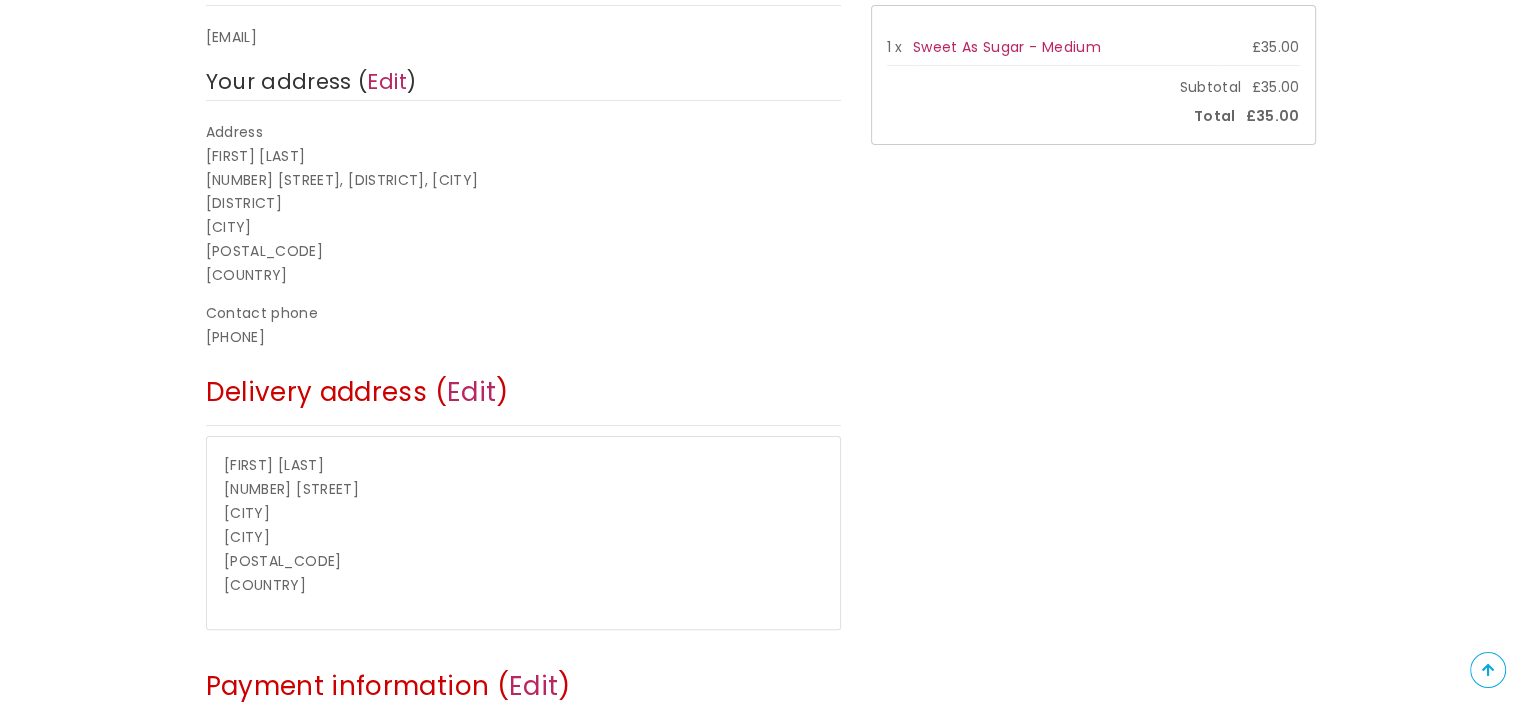 scroll, scrollTop: 600, scrollLeft: 0, axis: vertical 